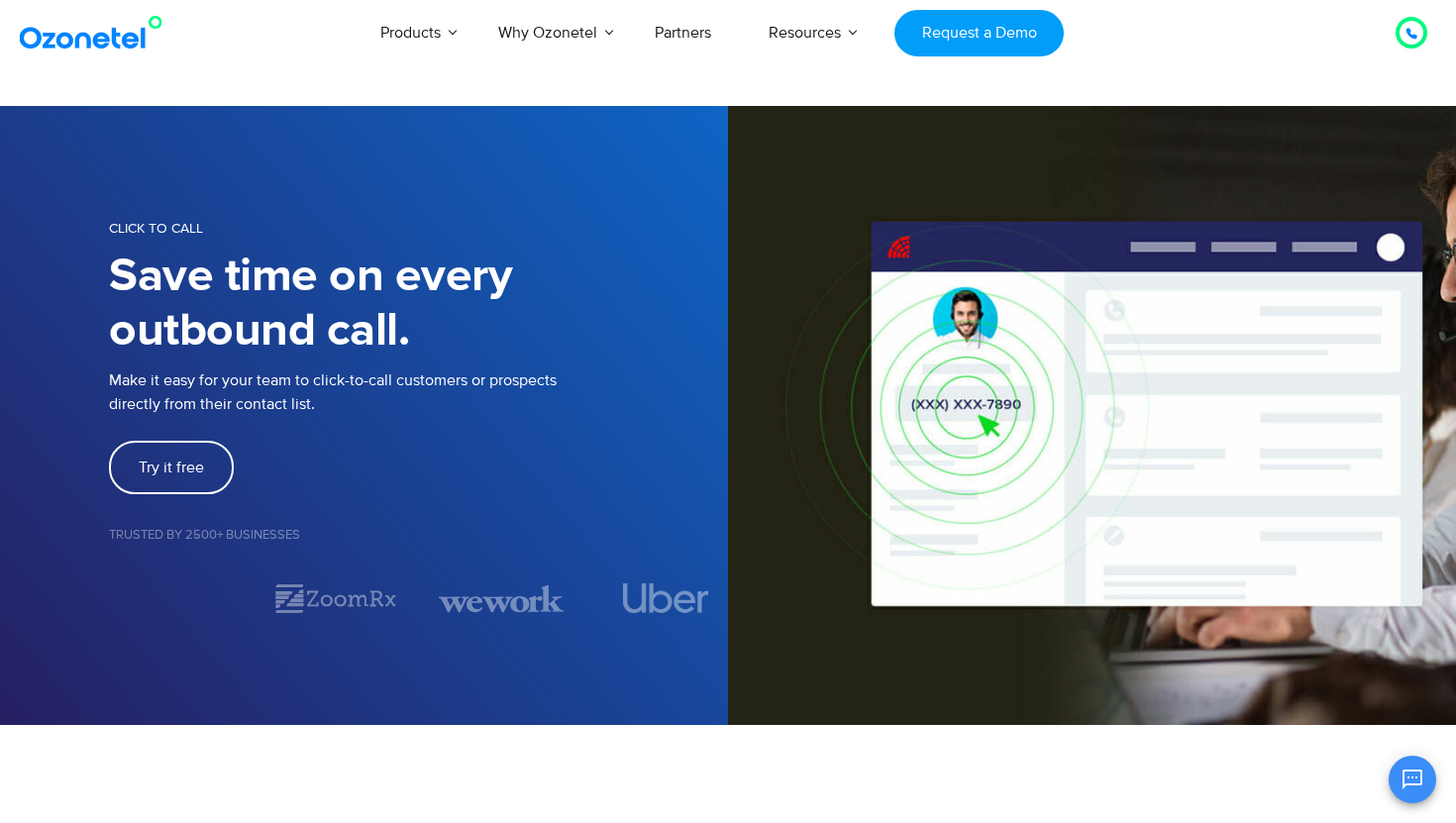 scroll, scrollTop: 0, scrollLeft: 0, axis: both 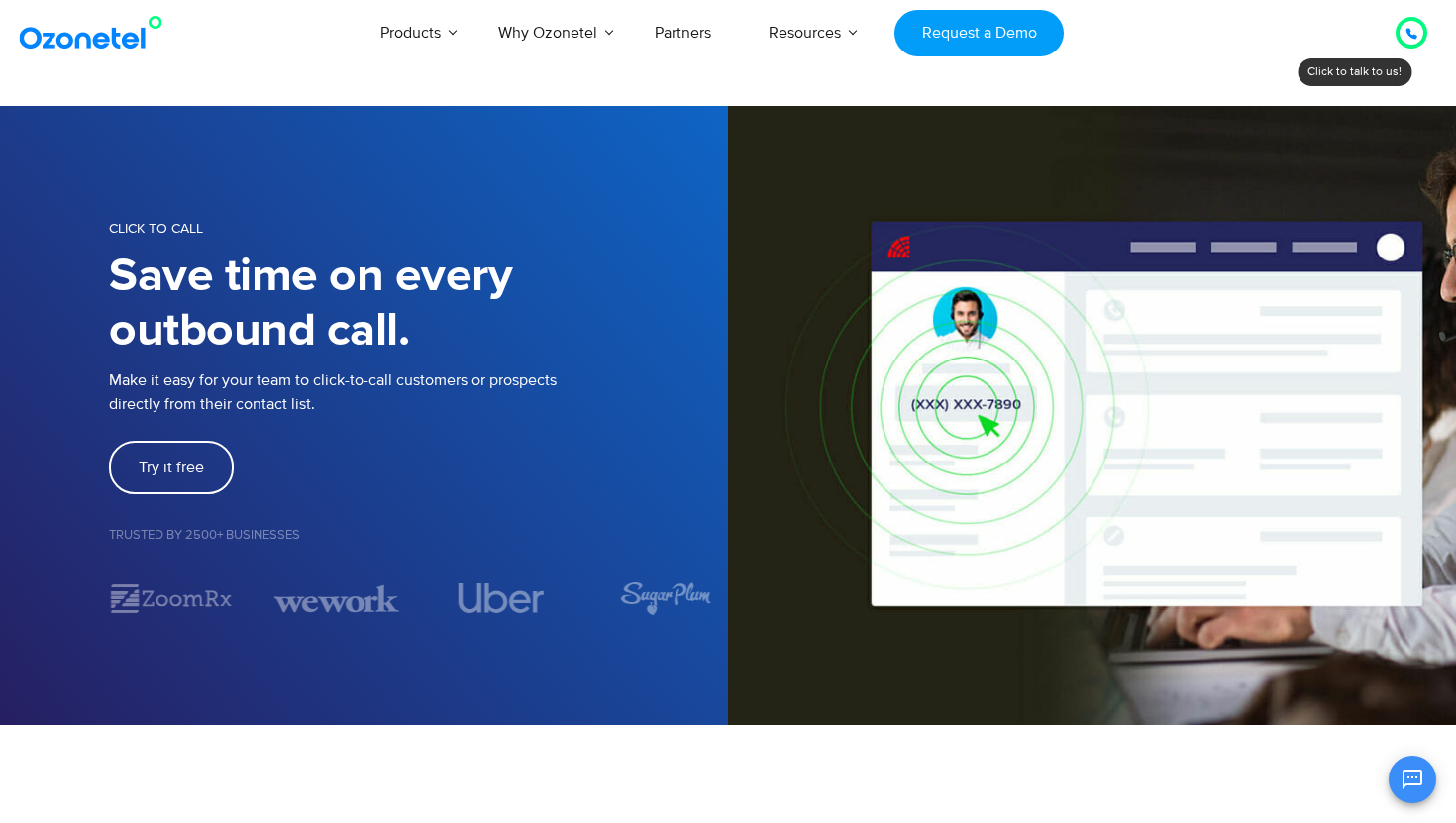 click on "Products
AI & CX
Voice AI Agents
Agent Assist
Voice of Customer
Quality Audits
Knowledge AI
Call Center Solution Complete call center on the cloud
Inbound Calling
Outbound Calling
Blended Call Center
CTI Integrations
Automated Telemarketing
Cloud Telephony
Sales Dialer Solution  Better Inbound Sales & Outreach
Click to Call
Auto Dialers
CRM Integrations
Virtual Number | IVR Number
Inside sales solution
Missed Call Solutions
Digital Channels
Whatsapp Business Solution
Intercom Integration
Ozonetel CX Hub Unified customer experience platform
Omnichannel Routing
Conversational AI
Speech Analytics
Business Phone System Organize your calls
Auto Attendant
Contact Manager
New Product Launch Power Instant Conversations with Customers using CXi Switch Visit now Learn More
Why Ozonetel
Industry Solutions For" at bounding box center [847, 33] 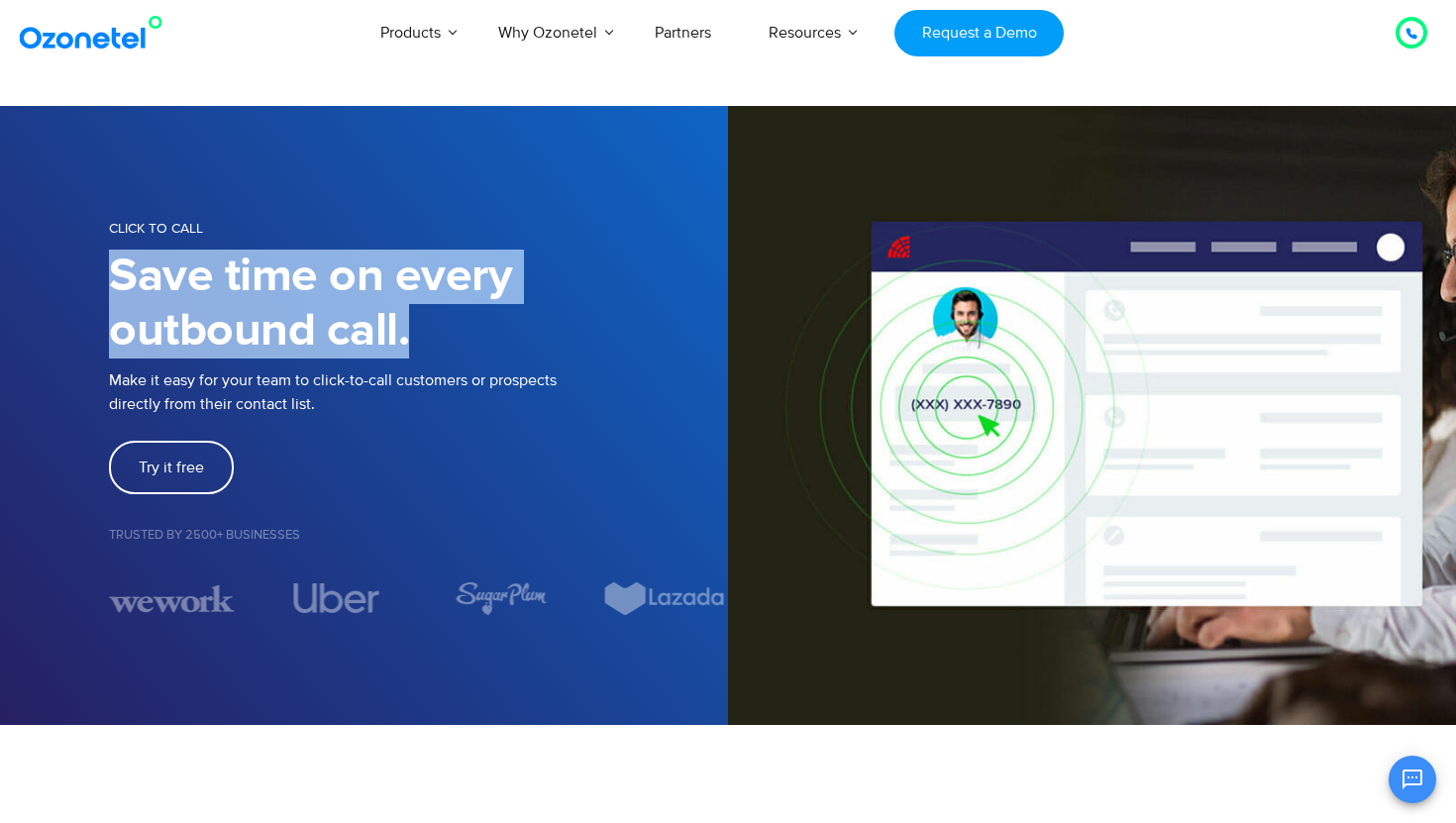 drag, startPoint x: 111, startPoint y: 275, endPoint x: 418, endPoint y: 324, distance: 310.8858 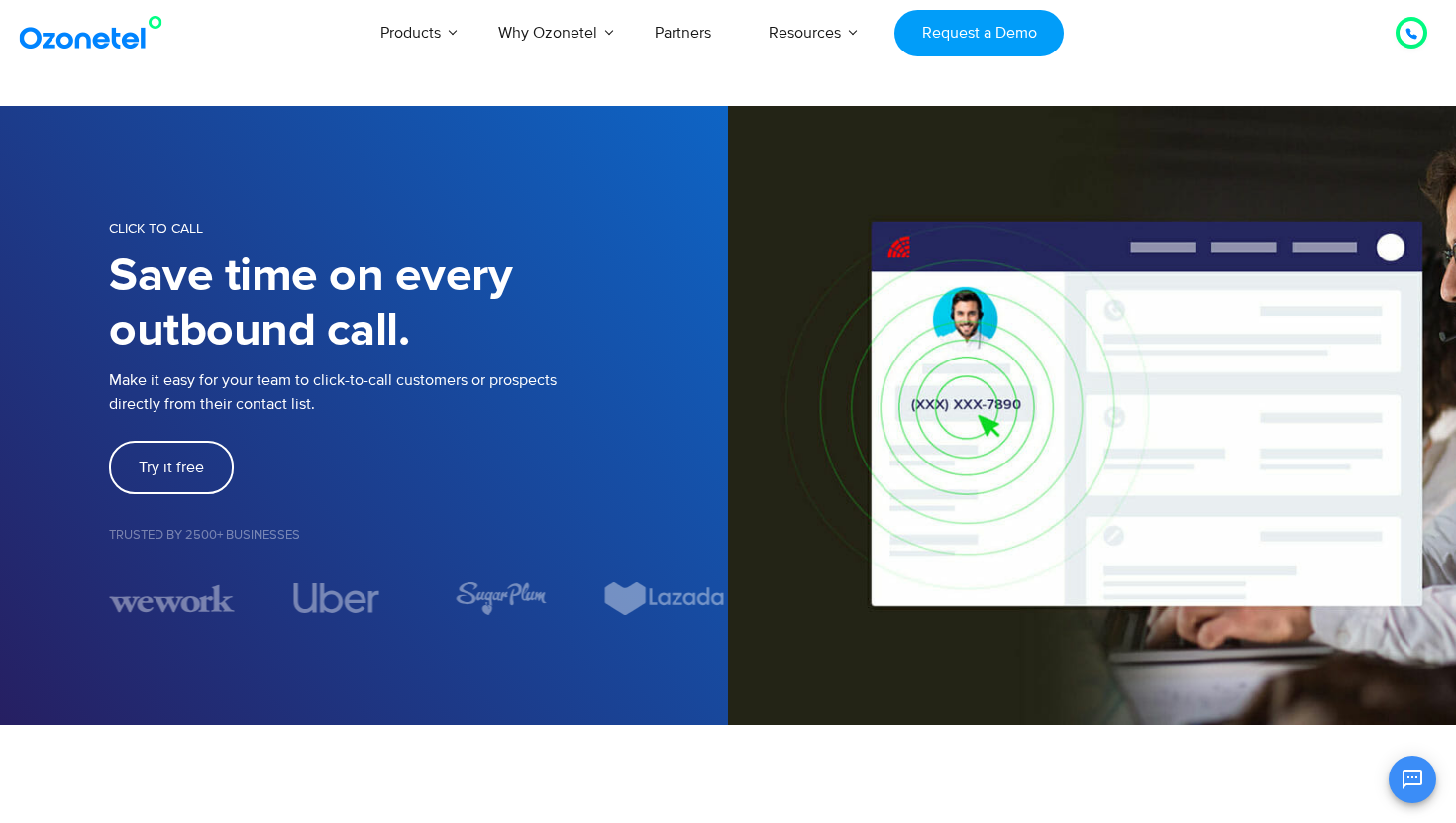 click on "CLICK TO CALL" at bounding box center (418, 230) 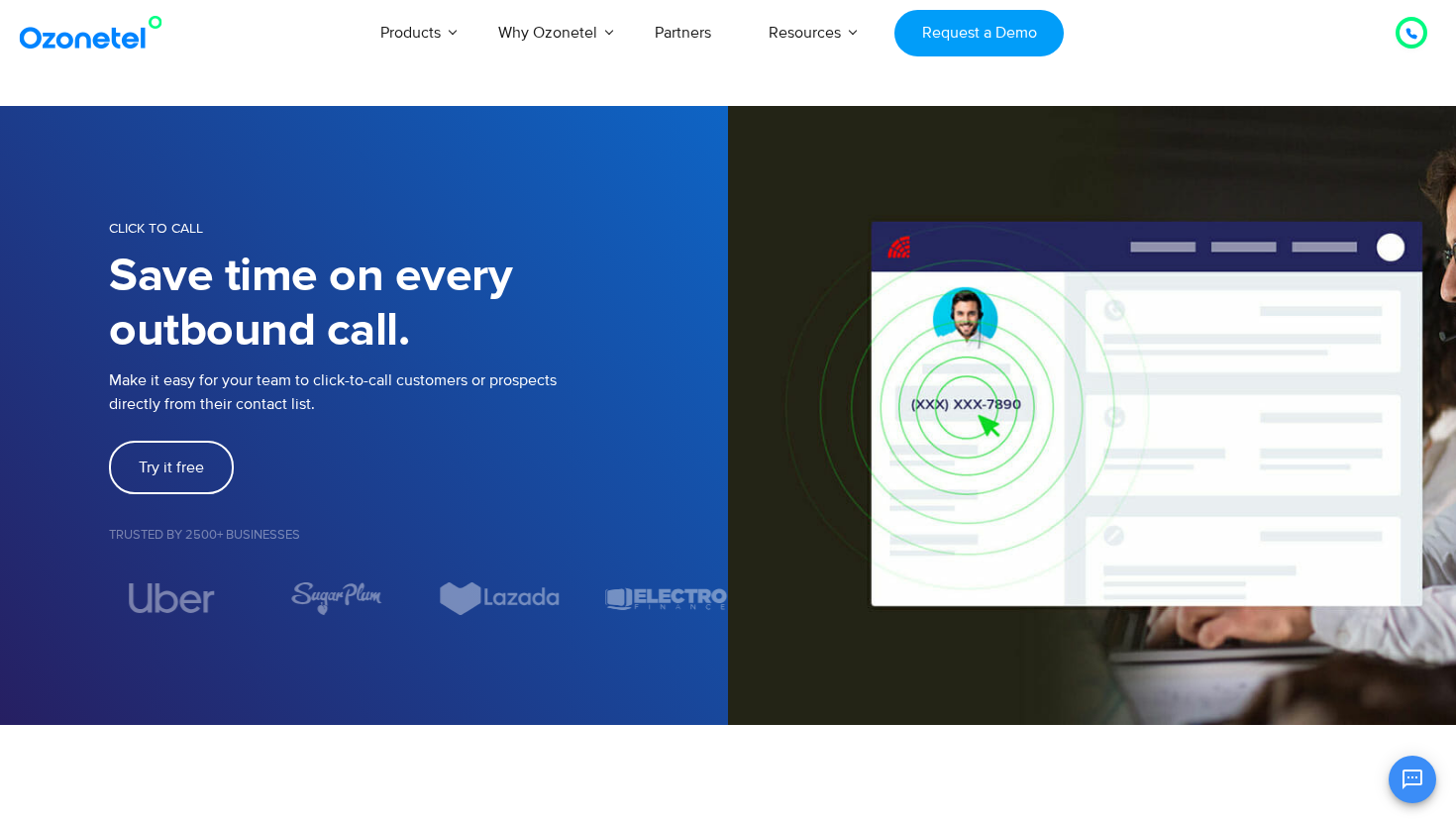 click on "CLICK TO CALL" at bounding box center (156, 228) 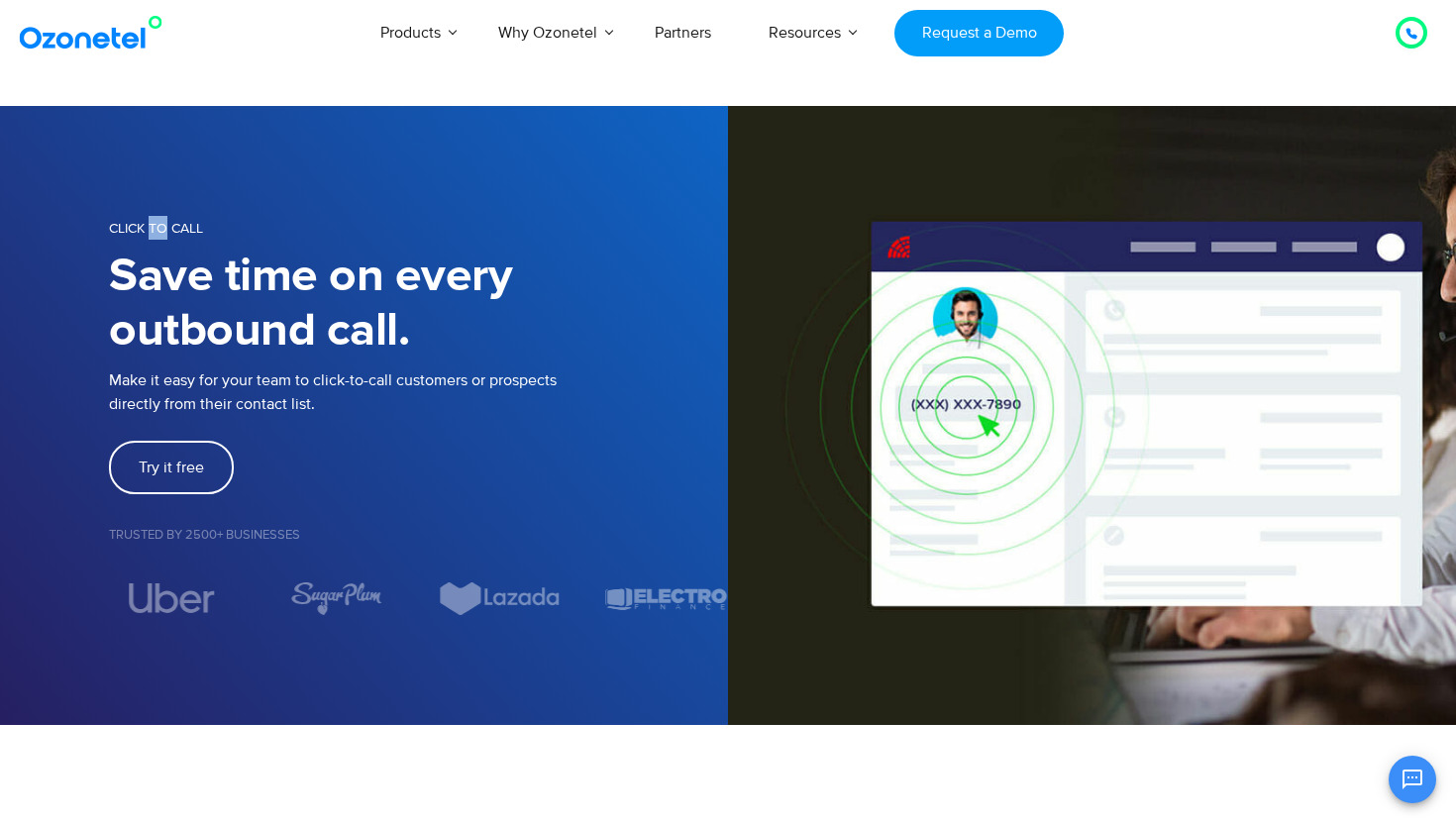 click on "CLICK TO CALL" at bounding box center (156, 228) 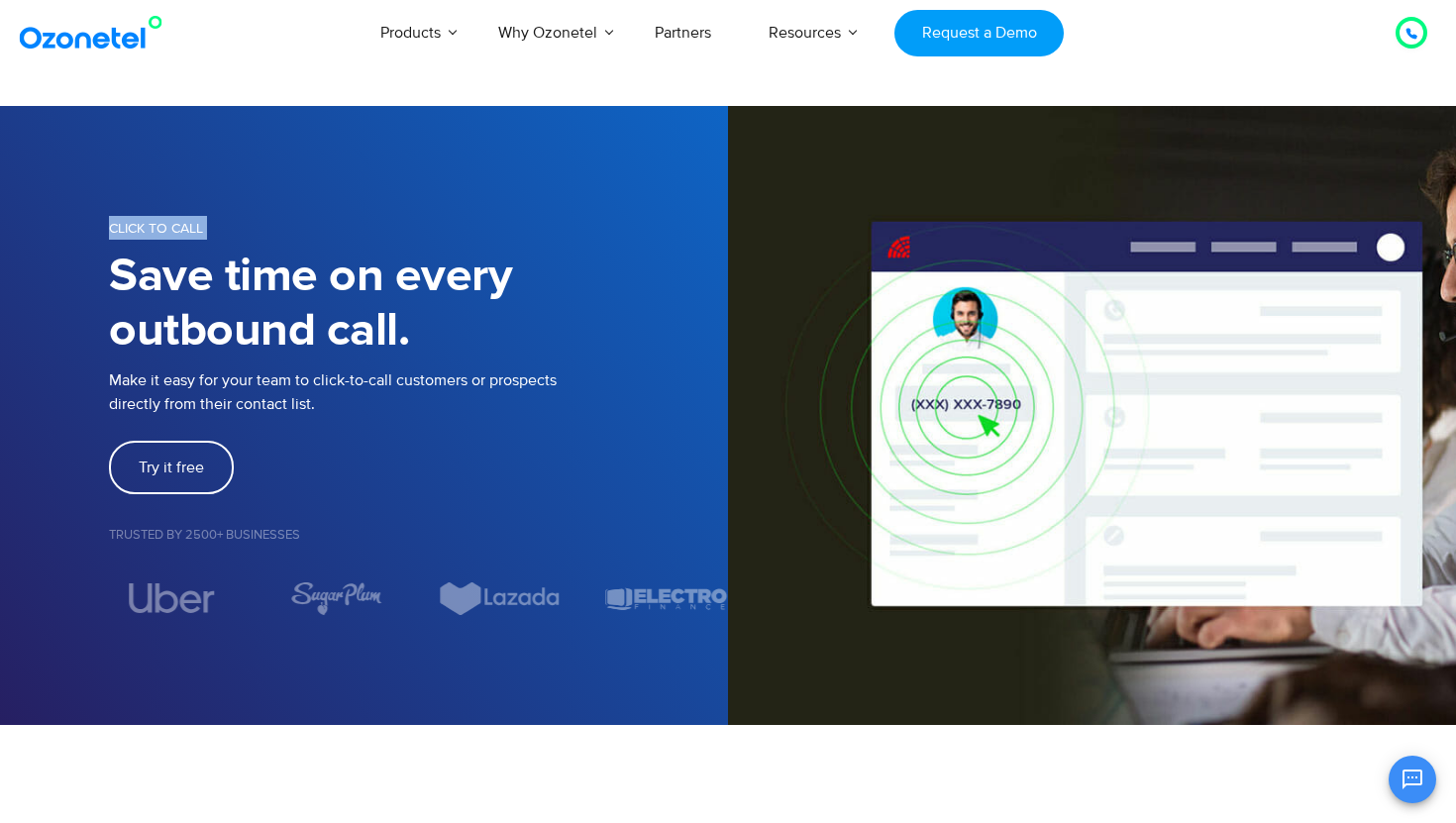 click on "CLICK TO CALL" at bounding box center (156, 228) 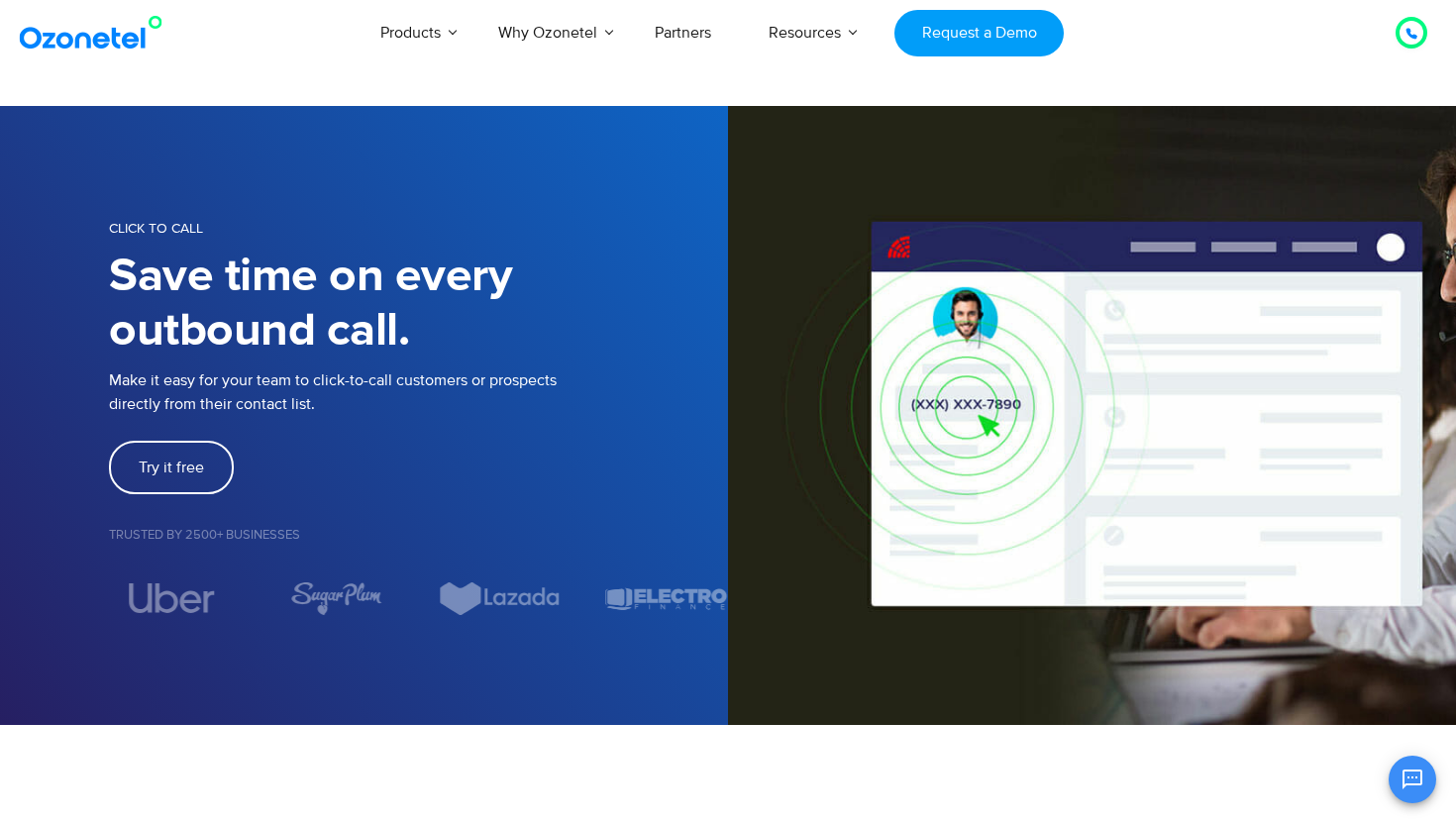 click on "Products
AI & CX
Voice AI Agents
Agent Assist
Voice of Customer
Quality Audits
Knowledge AI
Call Center Solution Complete call center on the cloud
Inbound Calling
Outbound Calling
Blended Call Center
CTI Integrations
Automated Telemarketing
Cloud Telephony
Sales Dialer Solution  Better Inbound Sales & Outreach
Click to Call
Auto Dialers
CRM Integrations
Virtual Number | IVR Number
Inside sales solution
Missed Call Solutions
Digital Channels
Whatsapp Business Solution
Intercom Integration
Ozonetel CX Hub Unified customer experience platform
Omnichannel Routing
Conversational AI
Speech Analytics
Business Phone System Organize your calls
Auto Attendant
Contact Manager
New Product Launch Power Instant Conversations with Customers using CXi Switch Visit now Learn More
Why Ozonetel
Industry Solutions For" at bounding box center [847, 33] 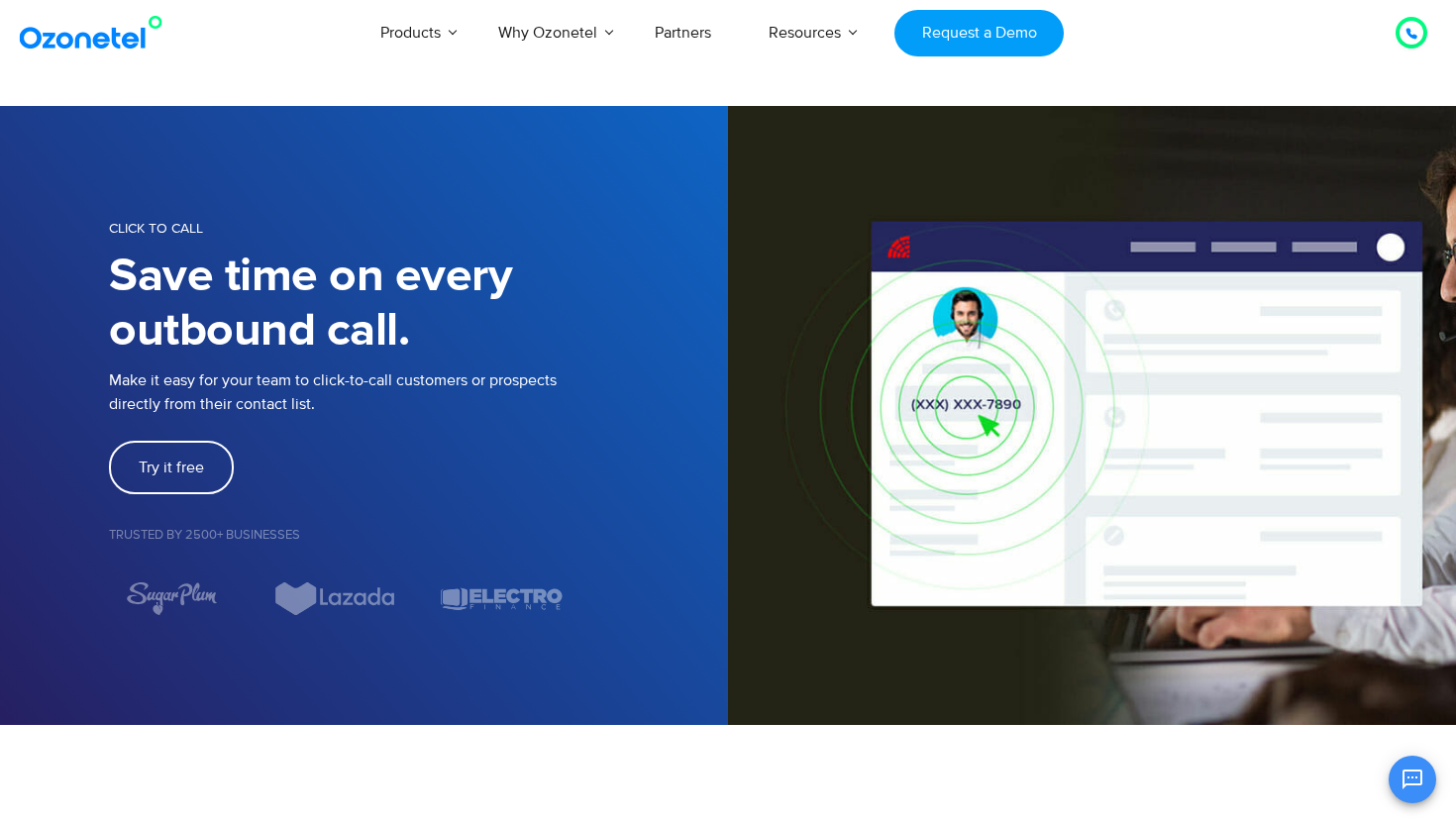 click on "Products
AI & CX
Voice AI Agents
Agent Assist
Voice of Customer
Quality Audits
Knowledge AI
Call Center Solution Complete call center on the cloud
Inbound Calling
Outbound Calling
Blended Call Center
CTI Integrations
Automated Telemarketing
Cloud Telephony
Sales Dialer Solution  Better Inbound Sales & Outreach
Click to Call
Auto Dialers
CRM Integrations
Virtual Number | IVR Number
Inside sales solution
Missed Call Solutions
Digital Channels
Whatsapp Business Solution
Intercom Integration
Ozonetel CX Hub Unified customer experience platform
Omnichannel Routing
Conversational AI
Speech Analytics
Business Phone System Organize your calls
Auto Attendant
Contact Manager
New Product Launch Power Instant Conversations with Customers using CXi Switch Visit now Learn More
Why Ozonetel
Industry Solutions For" at bounding box center [847, 33] 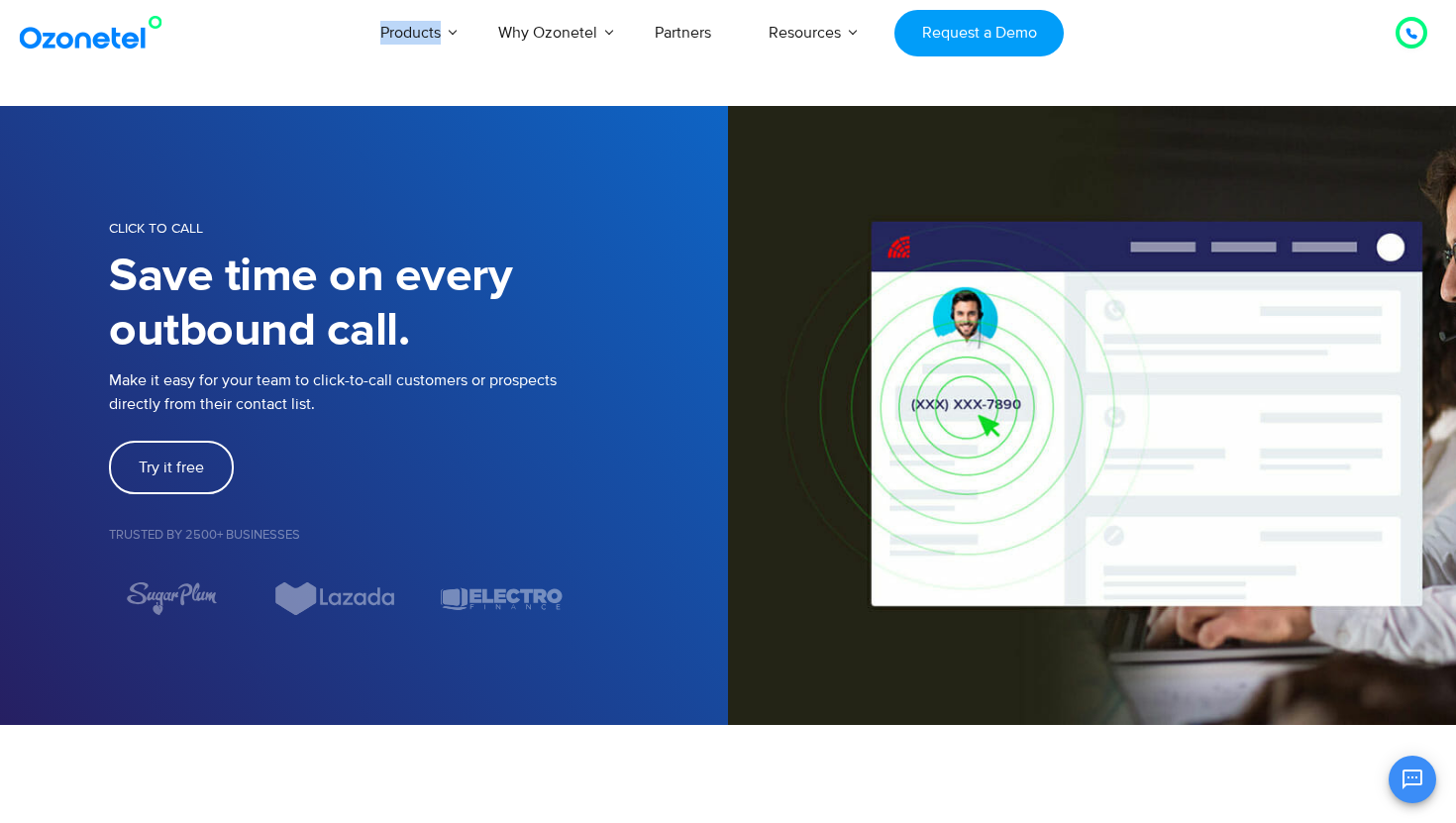 click on "Products
AI & CX
Voice AI Agents
Agent Assist
Voice of Customer
Quality Audits
Knowledge AI
Call Center Solution Complete call center on the cloud
Inbound Calling
Outbound Calling
Blended Call Center
CTI Integrations
Automated Telemarketing
Cloud Telephony
Sales Dialer Solution  Better Inbound Sales & Outreach
Click to Call
Auto Dialers
CRM Integrations
Virtual Number | IVR Number
Inside sales solution
Missed Call Solutions
Digital Channels
Whatsapp Business Solution
Intercom Integration
Ozonetel CX Hub Unified customer experience platform
Omnichannel Routing
Conversational AI
Speech Analytics
Business Phone System Organize your calls
Auto Attendant
Contact Manager
New Product Launch Power Instant Conversations with Customers using CXi Switch Visit now Learn More
Why Ozonetel
Industry Solutions For" at bounding box center [847, 33] 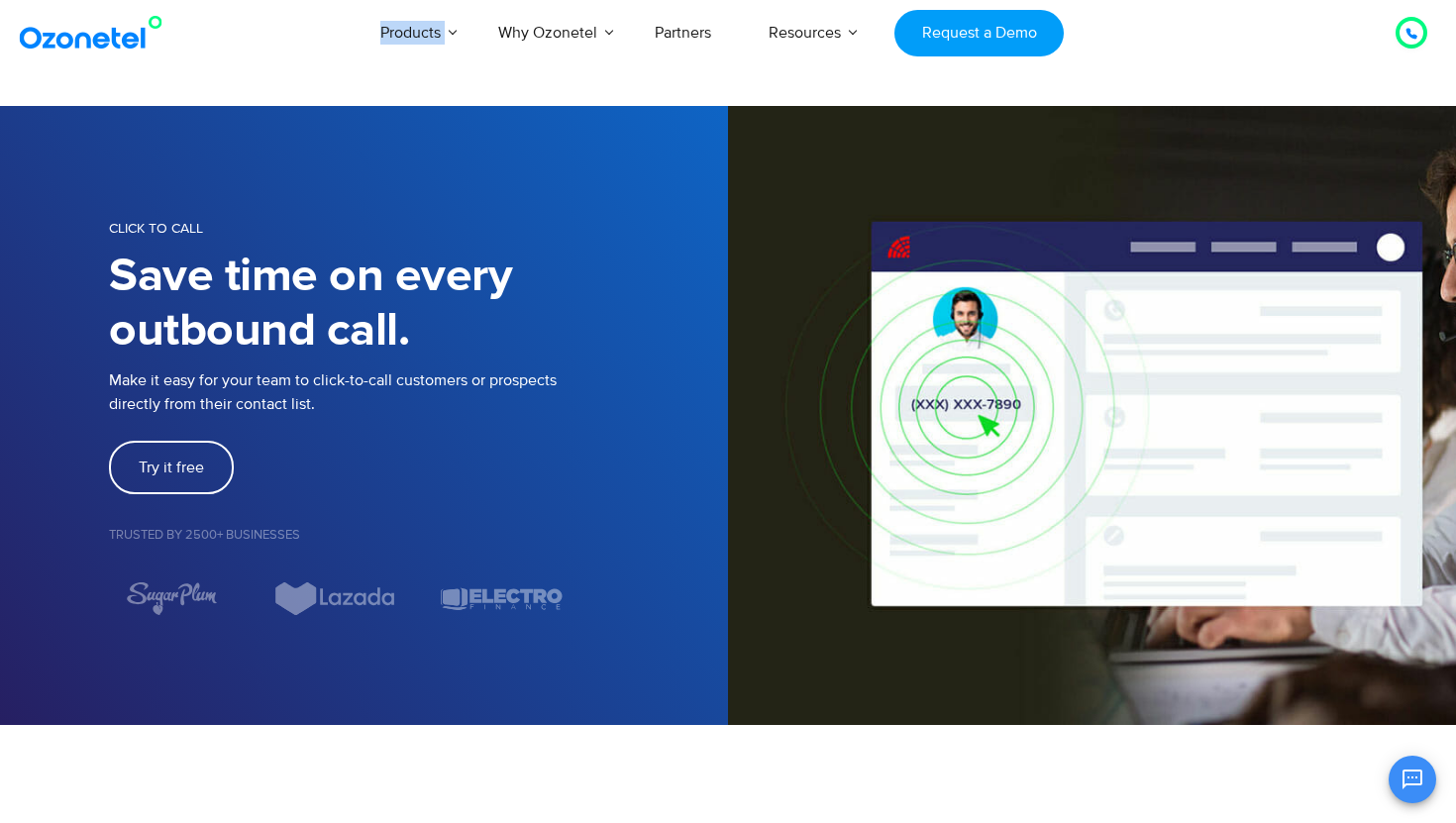 click on "Products
AI & CX
Voice AI Agents
Agent Assist
Voice of Customer
Quality Audits
Knowledge AI
Call Center Solution Complete call center on the cloud
Inbound Calling
Outbound Calling
Blended Call Center
CTI Integrations
Automated Telemarketing
Cloud Telephony
Sales Dialer Solution  Better Inbound Sales & Outreach
Click to Call
Auto Dialers
CRM Integrations
Virtual Number | IVR Number
Inside sales solution
Missed Call Solutions
Digital Channels
Whatsapp Business Solution
Intercom Integration
Ozonetel CX Hub Unified customer experience platform
Omnichannel Routing
Conversational AI
Speech Analytics
Business Phone System Organize your calls
Auto Attendant
Contact Manager
New Product Launch Power Instant Conversations with Customers using CXi Switch Visit now Learn More
Why Ozonetel
Industry Solutions For" at bounding box center (847, 33) 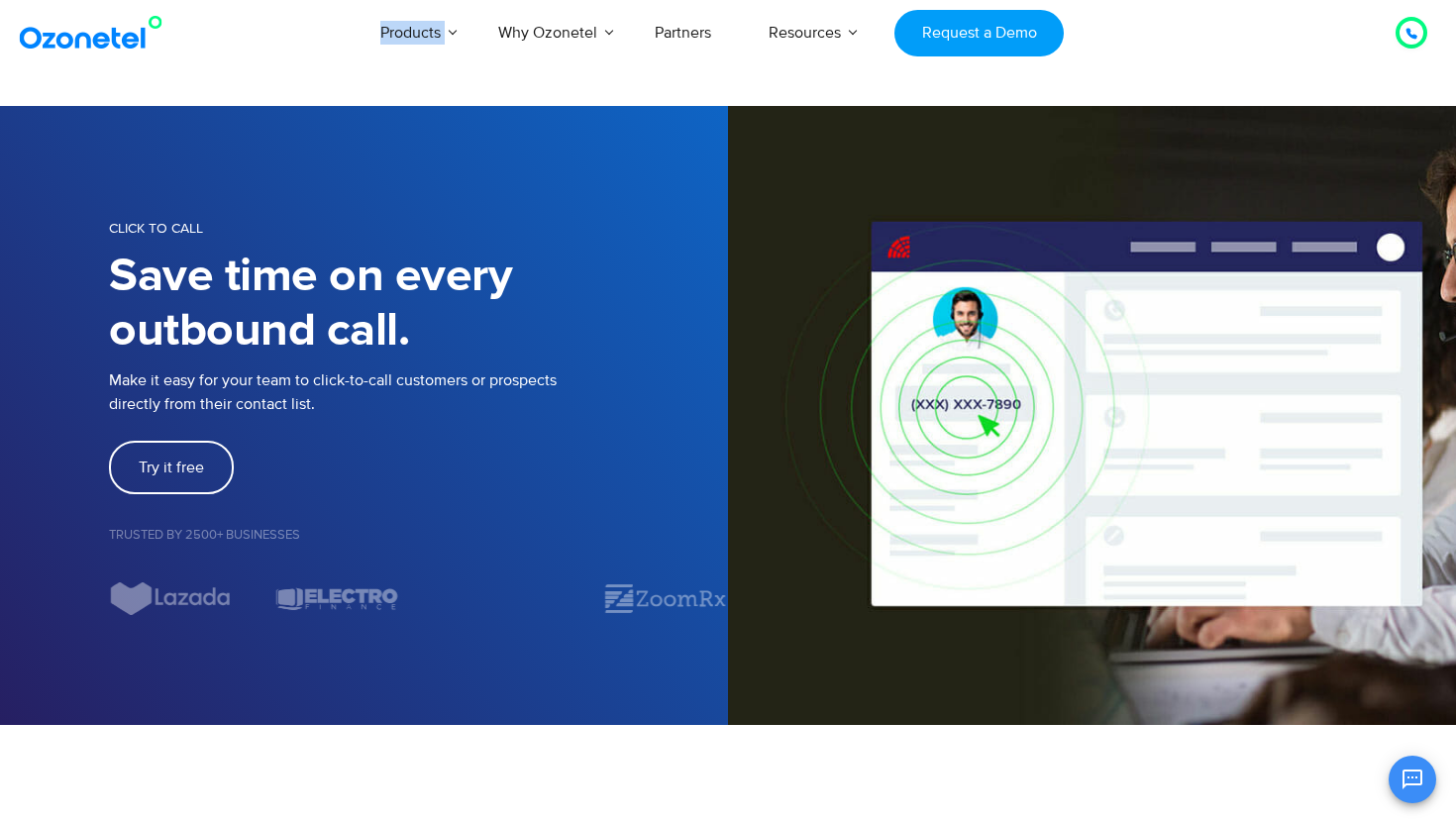 click on "Products
AI & CX
Voice AI Agents
Agent Assist
Voice of Customer
Quality Audits
Knowledge AI
Call Center Solution Complete call center on the cloud
Inbound Calling
Outbound Calling
Blended Call Center
CTI Integrations
Automated Telemarketing
Cloud Telephony
Sales Dialer Solution  Better Inbound Sales & Outreach
Click to Call
Auto Dialers
CRM Integrations
Virtual Number | IVR Number
Inside sales solution
Missed Call Solutions
Digital Channels
Whatsapp Business Solution
Intercom Integration
Ozonetel CX Hub Unified customer experience platform
Omnichannel Routing
Conversational AI
Speech Analytics
Business Phone System Organize your calls
Auto Attendant
Contact Manager
New Product Launch Power Instant Conversations with Customers using CXi Switch Visit now Learn More
Why Ozonetel
Industry Solutions For" at bounding box center (847, 33) 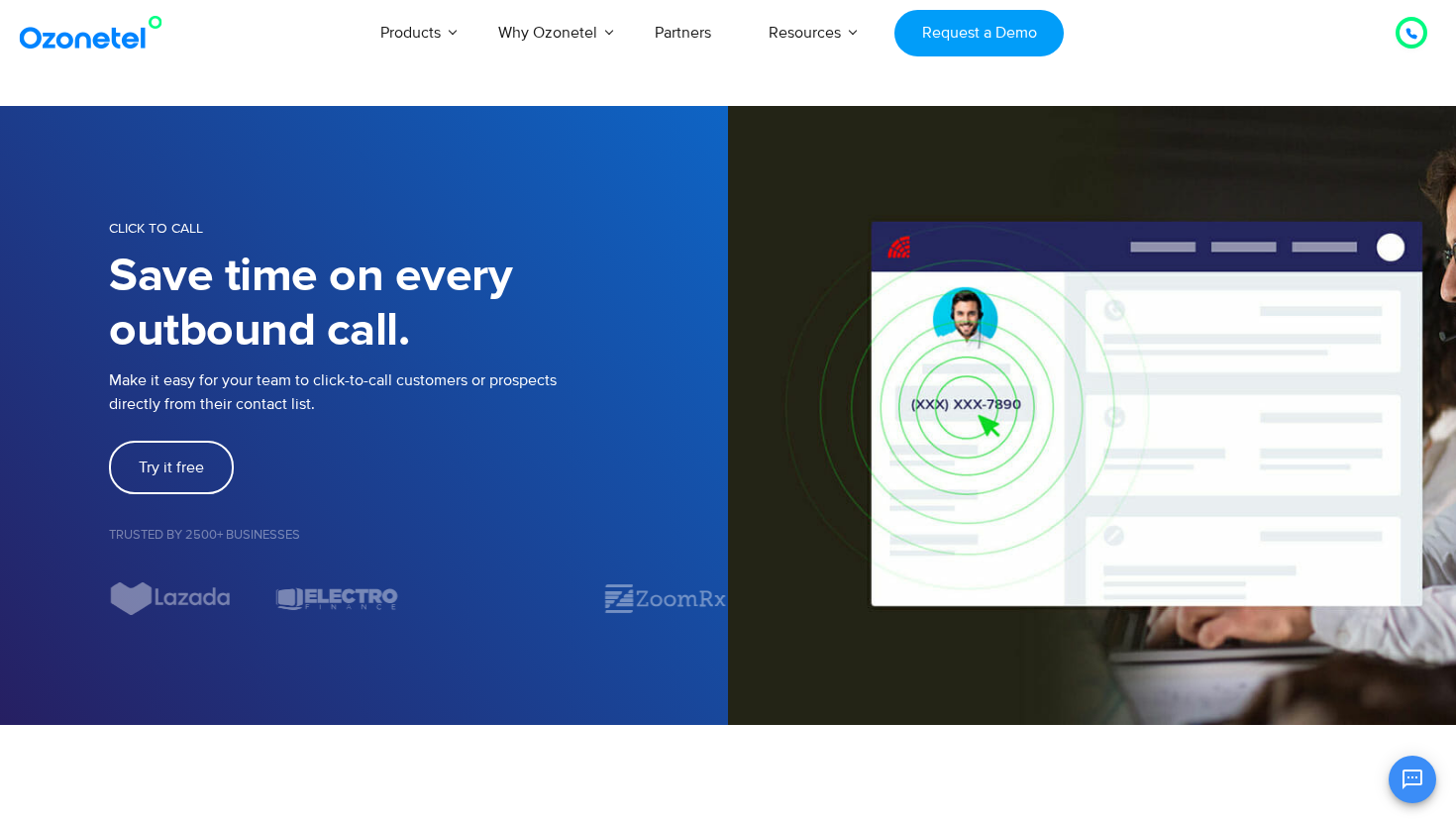 click on "Products
AI & CX
Voice AI Agents
Agent Assist
Voice of Customer
Quality Audits
Knowledge AI
Call Center Solution Complete call center on the cloud
Inbound Calling
Outbound Calling
Blended Call Center
CTI Integrations
Automated Telemarketing
Cloud Telephony
Sales Dialer Solution  Better Inbound Sales & Outreach
Click to Call
Auto Dialers
CRM Integrations
Virtual Number | IVR Number
Inside sales solution
Missed Call Solutions
Digital Channels
Whatsapp Business Solution
Intercom Integration
Ozonetel CX Hub Unified customer experience platform
Omnichannel Routing
Conversational AI
Speech Analytics
Business Phone System Organize your calls
Auto Attendant
Contact Manager
New Product Launch Power Instant Conversations with Customers using CXi Switch Visit now Learn More
Why Ozonetel
Industry Solutions For" at bounding box center [847, 33] 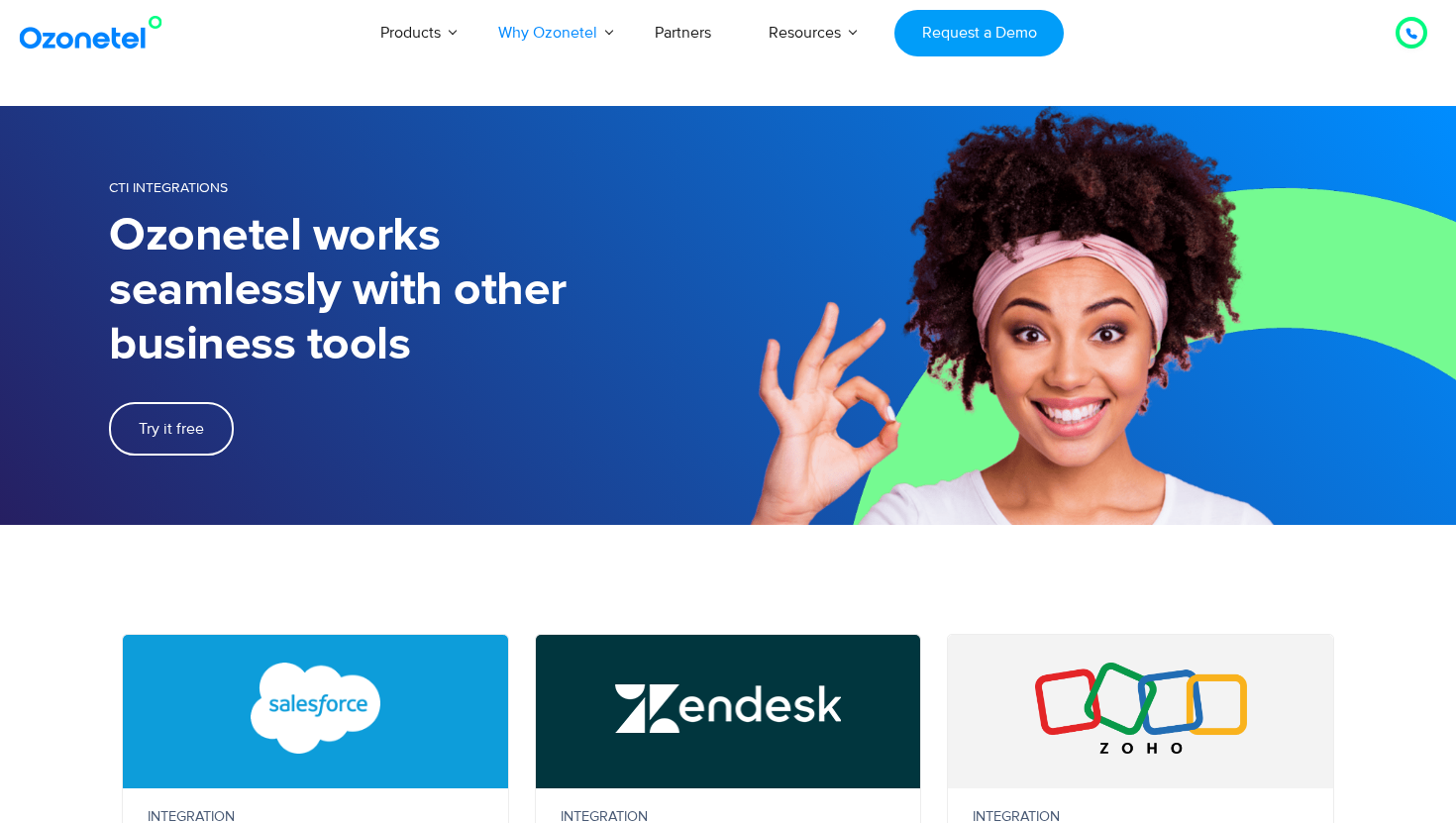 scroll, scrollTop: 0, scrollLeft: 0, axis: both 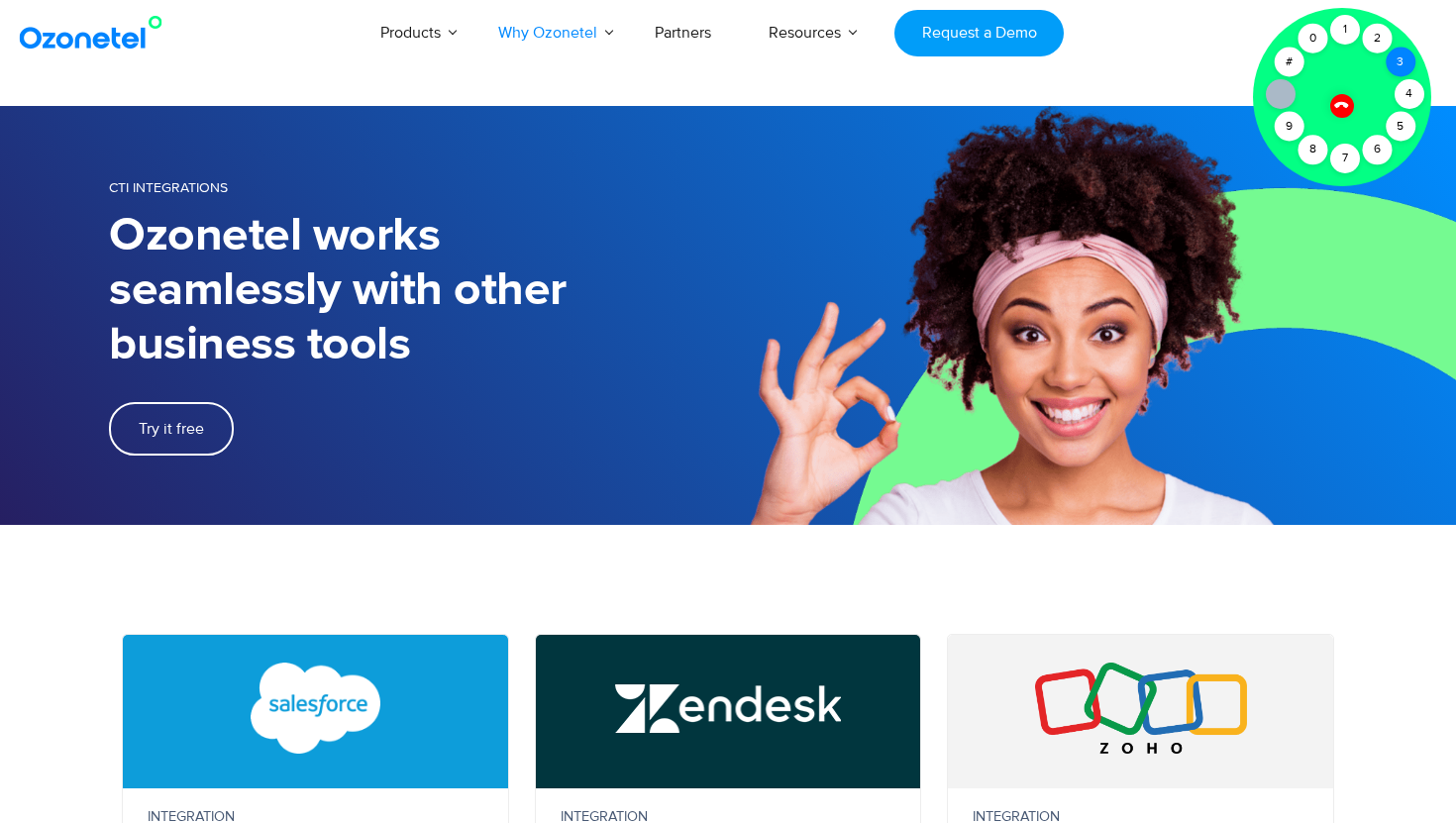 click on "3" at bounding box center [1401, 62] 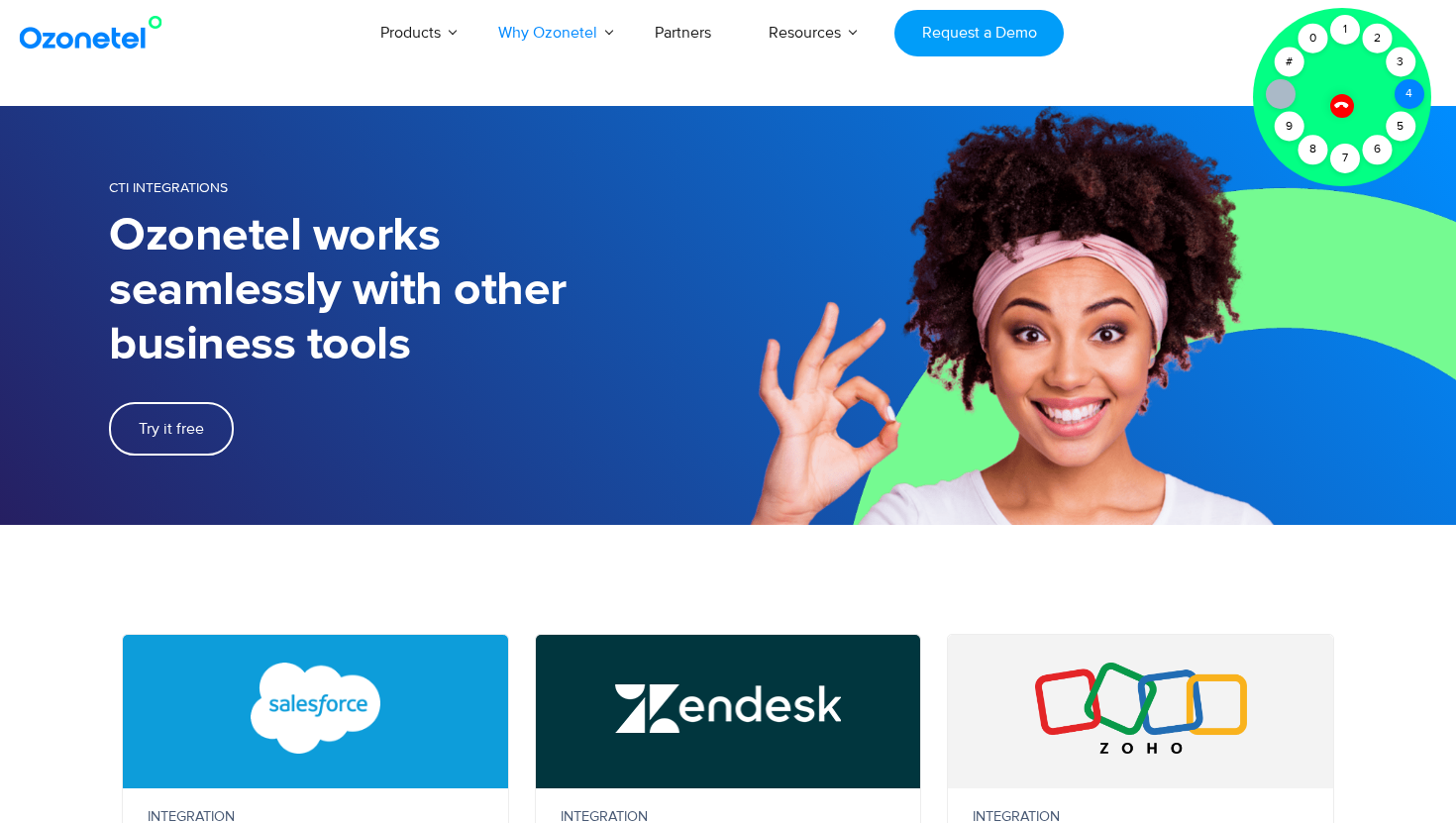 click on "4" at bounding box center (1409, 94) 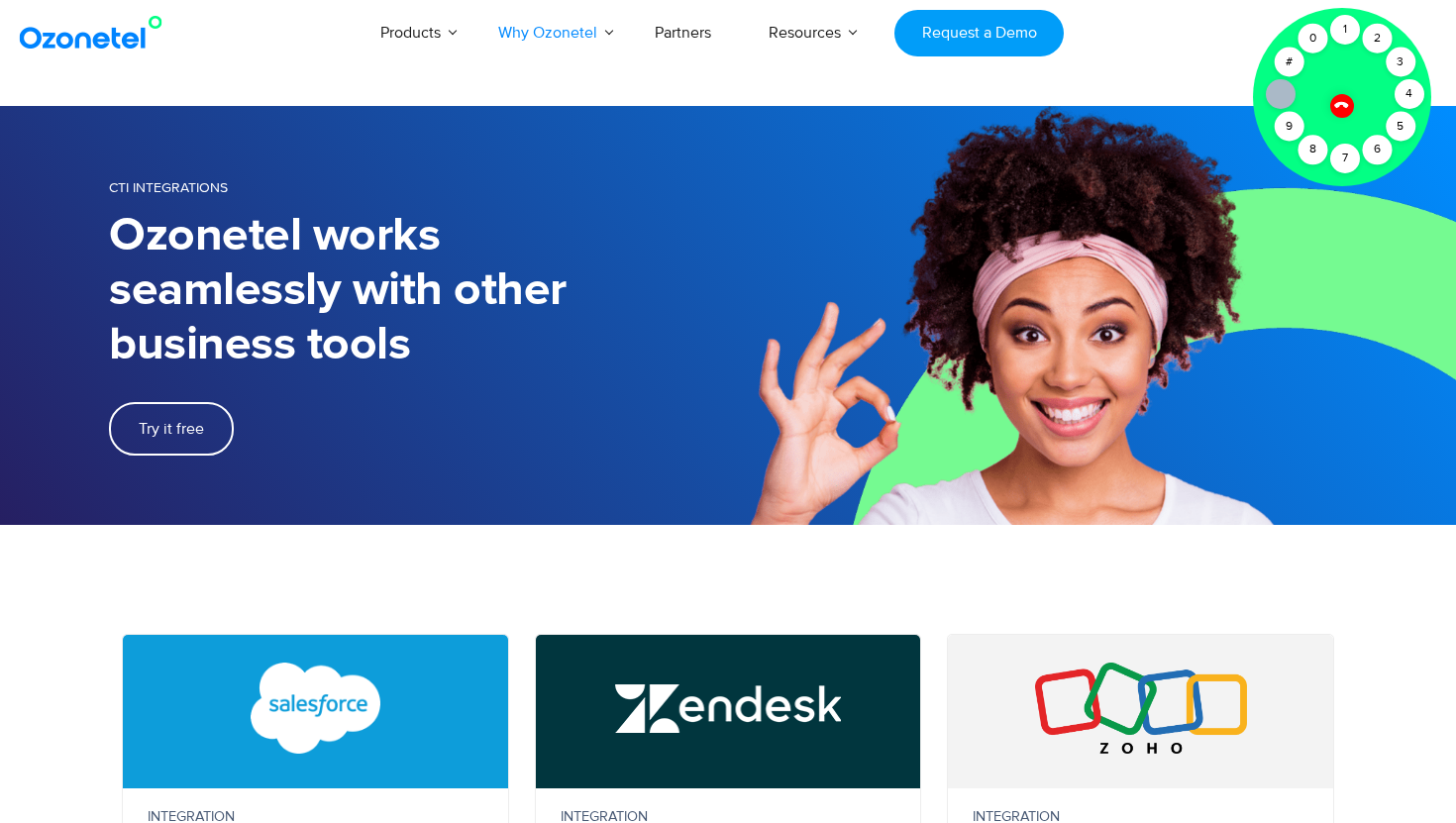click 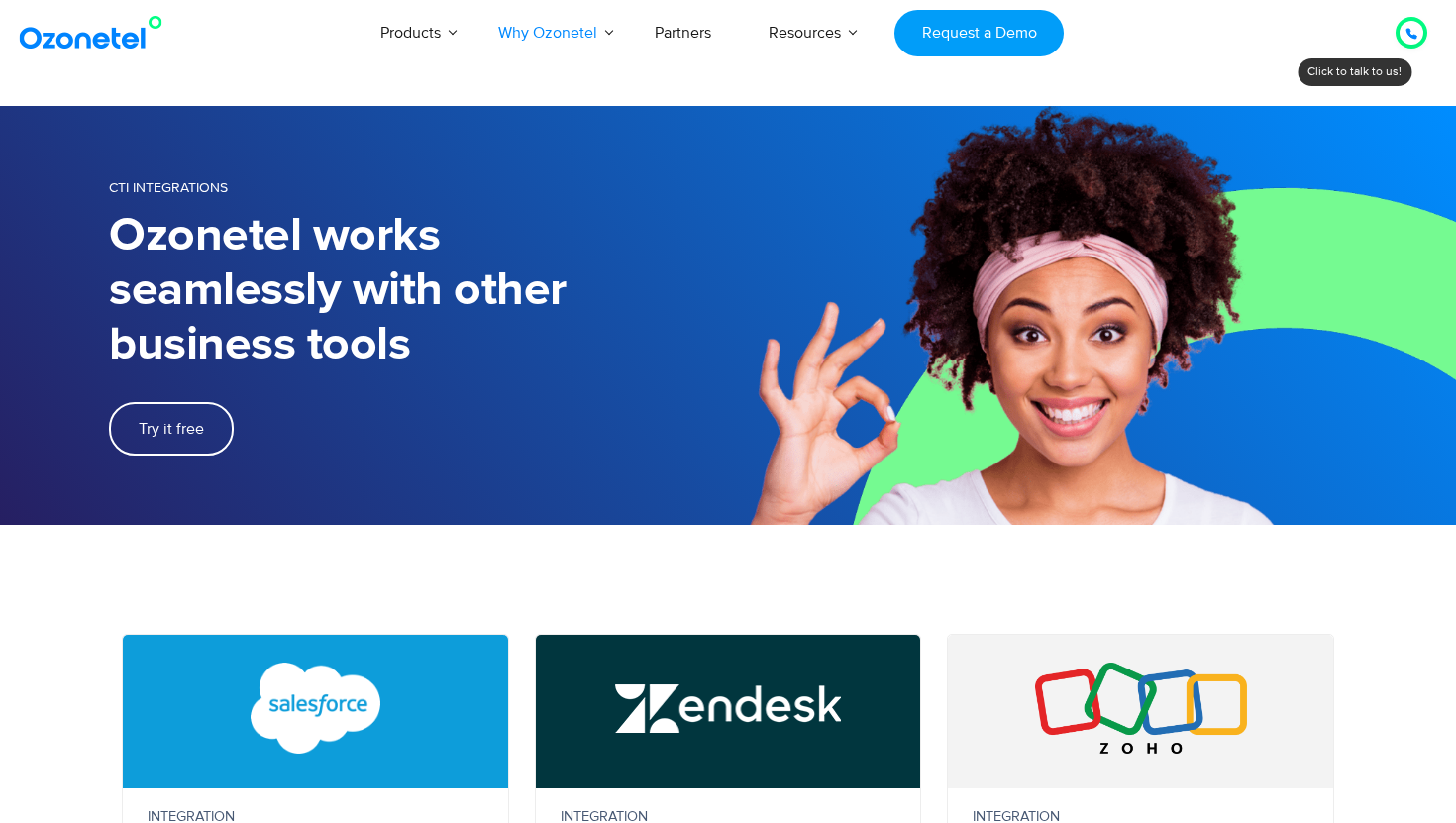 click 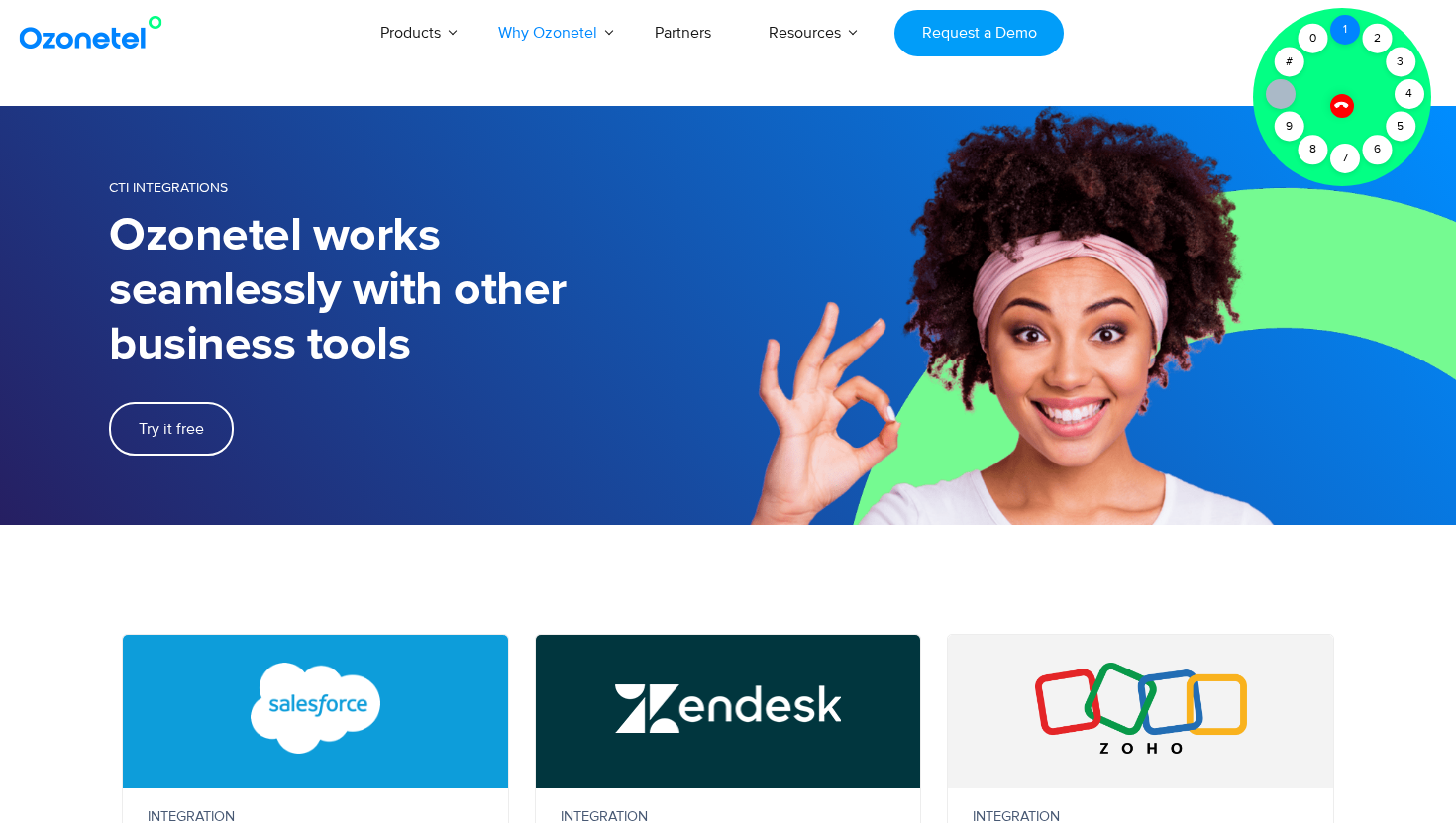 click on "1" at bounding box center [1345, 30] 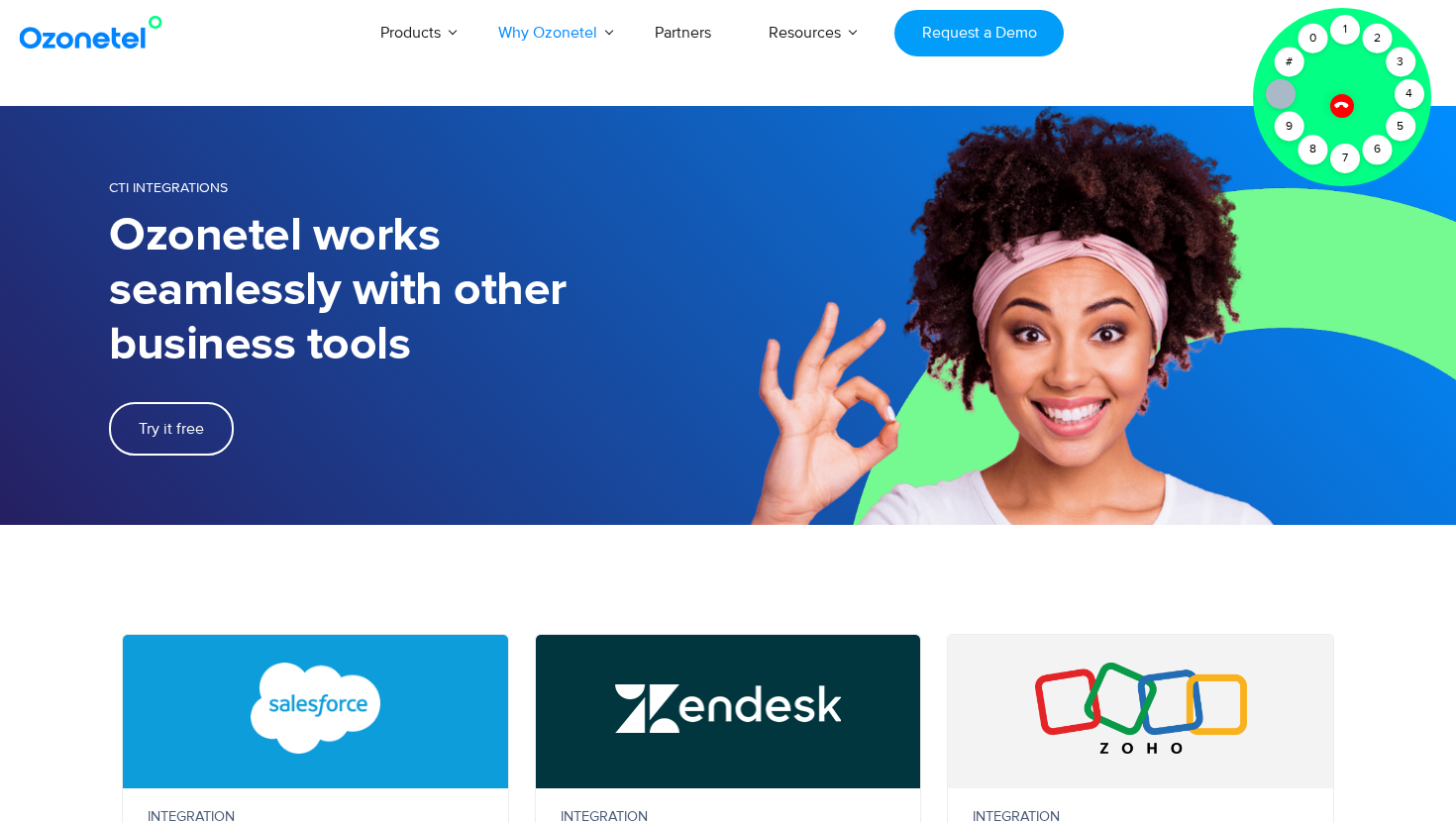 click at bounding box center (1092, 315) 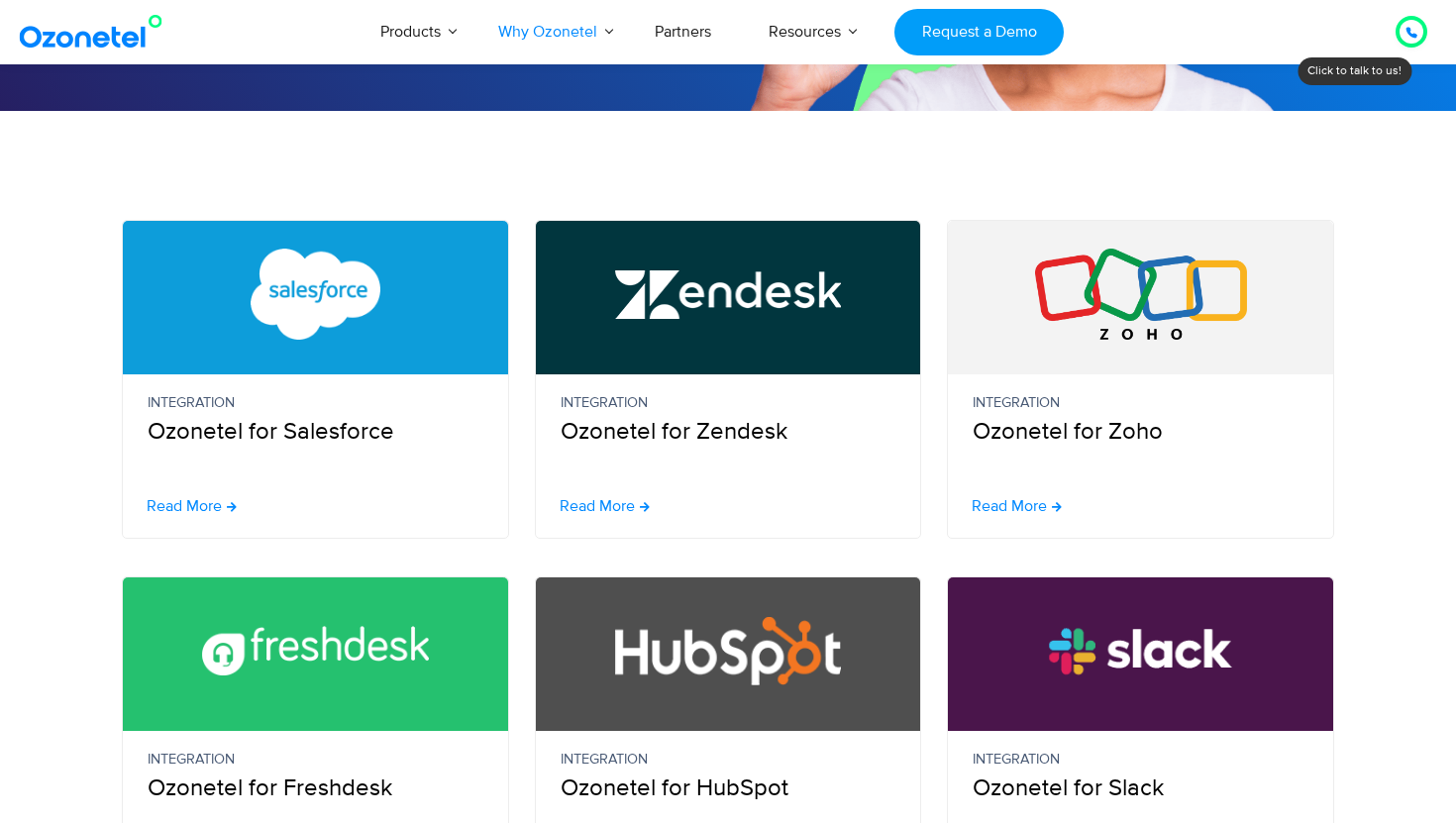 scroll, scrollTop: 415, scrollLeft: 0, axis: vertical 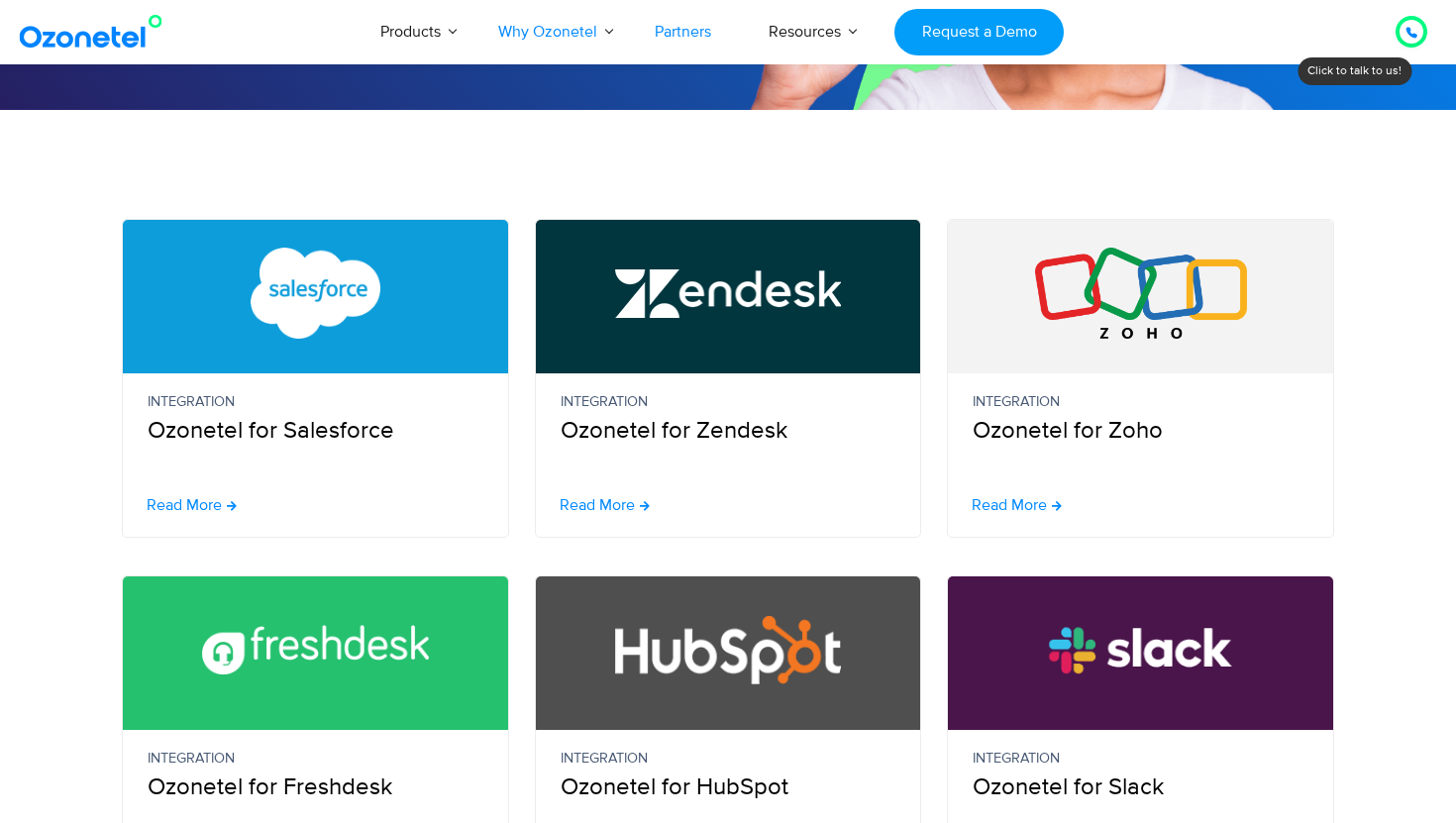 click on "Partners" at bounding box center (682, 32) 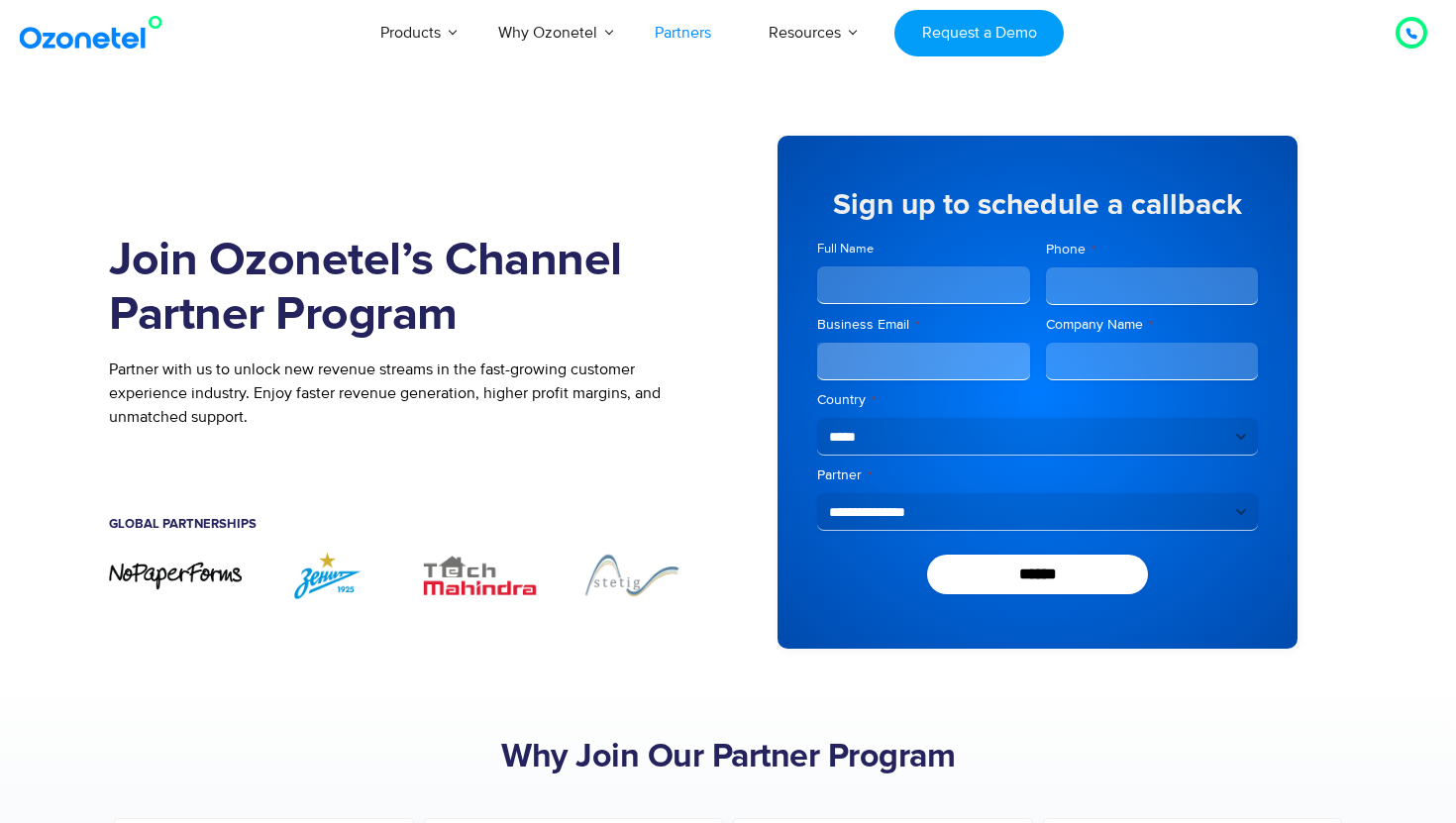 scroll, scrollTop: 0, scrollLeft: 0, axis: both 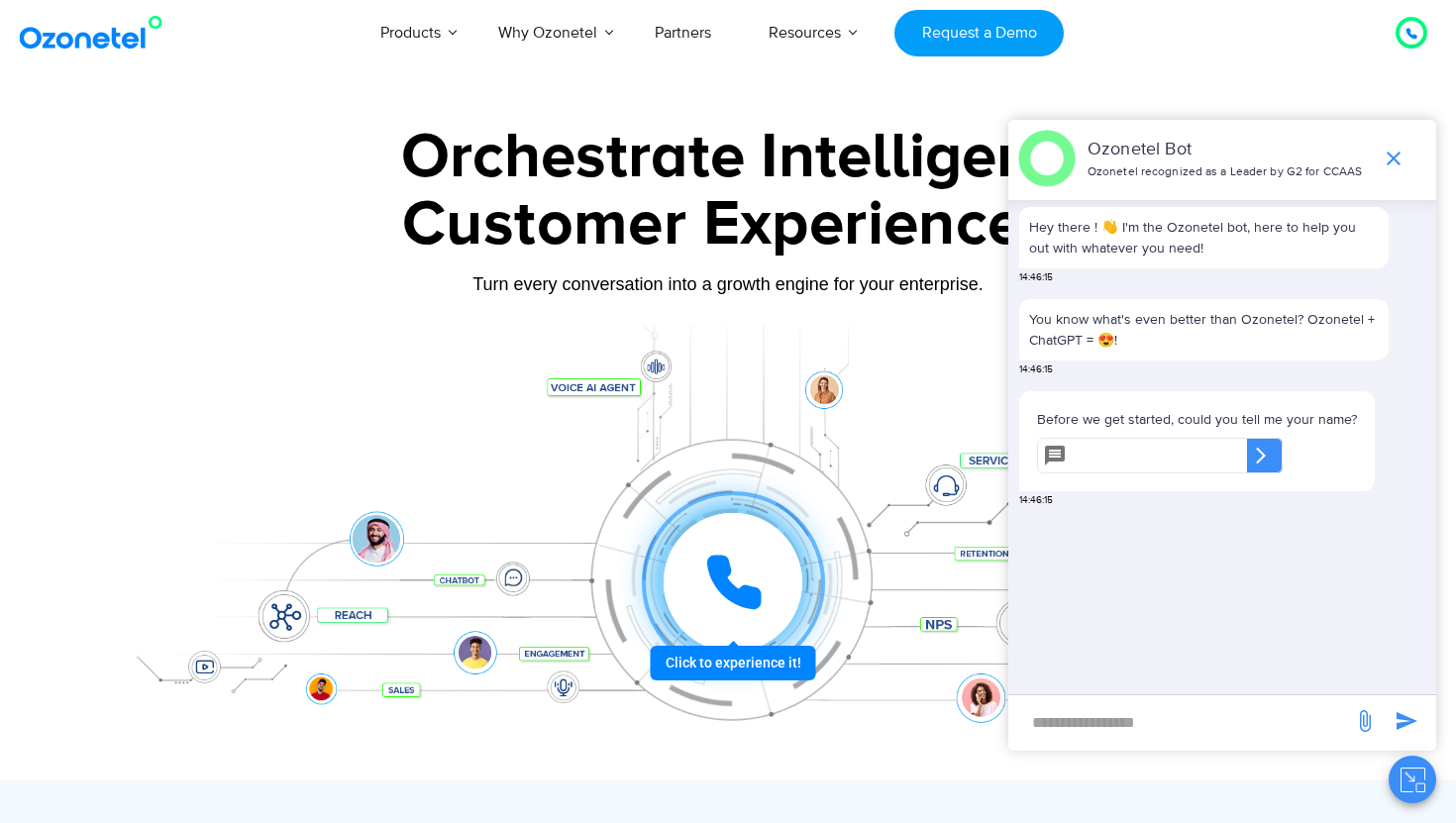 click at bounding box center [1161, 456] 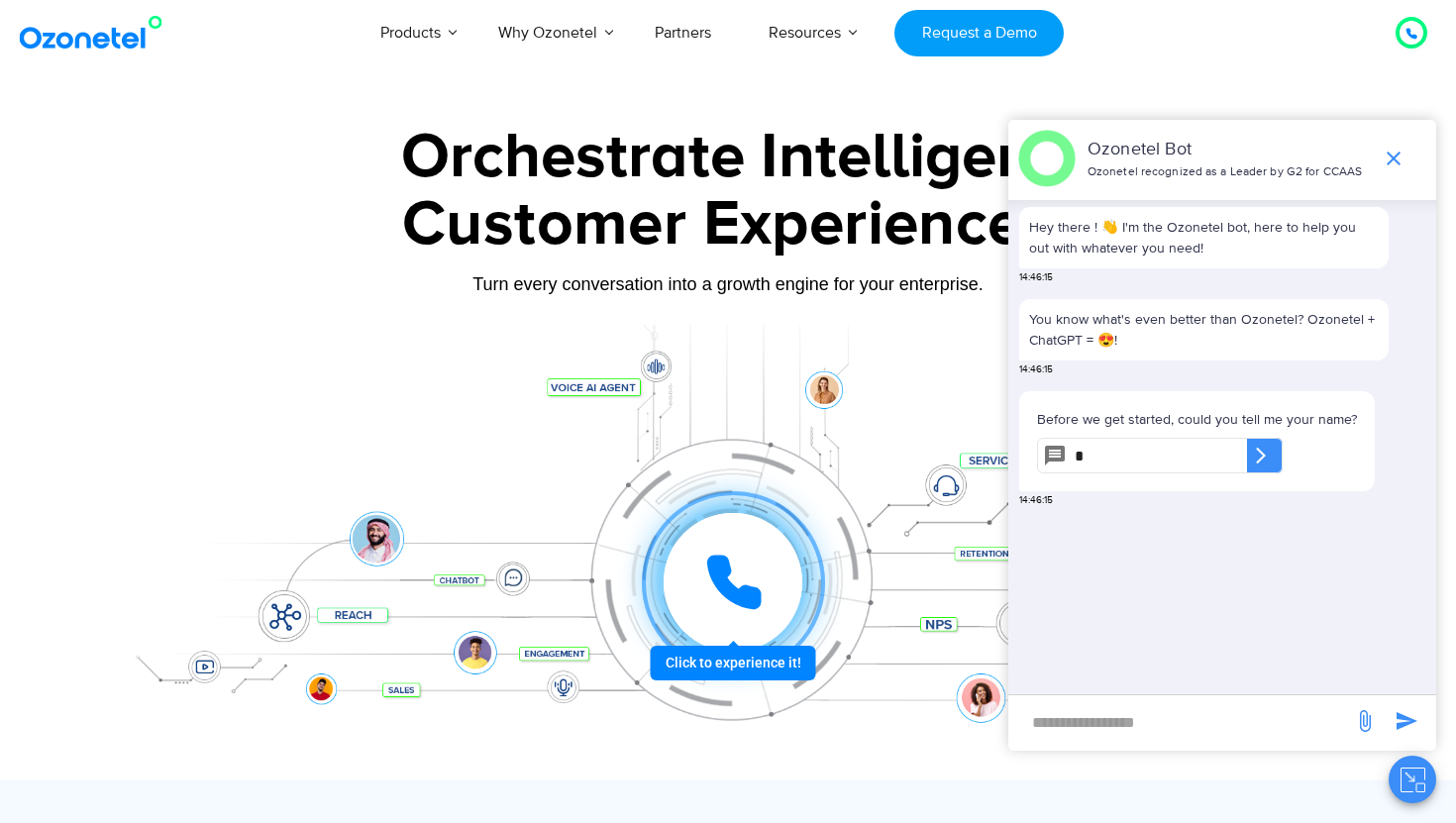 type on "*" 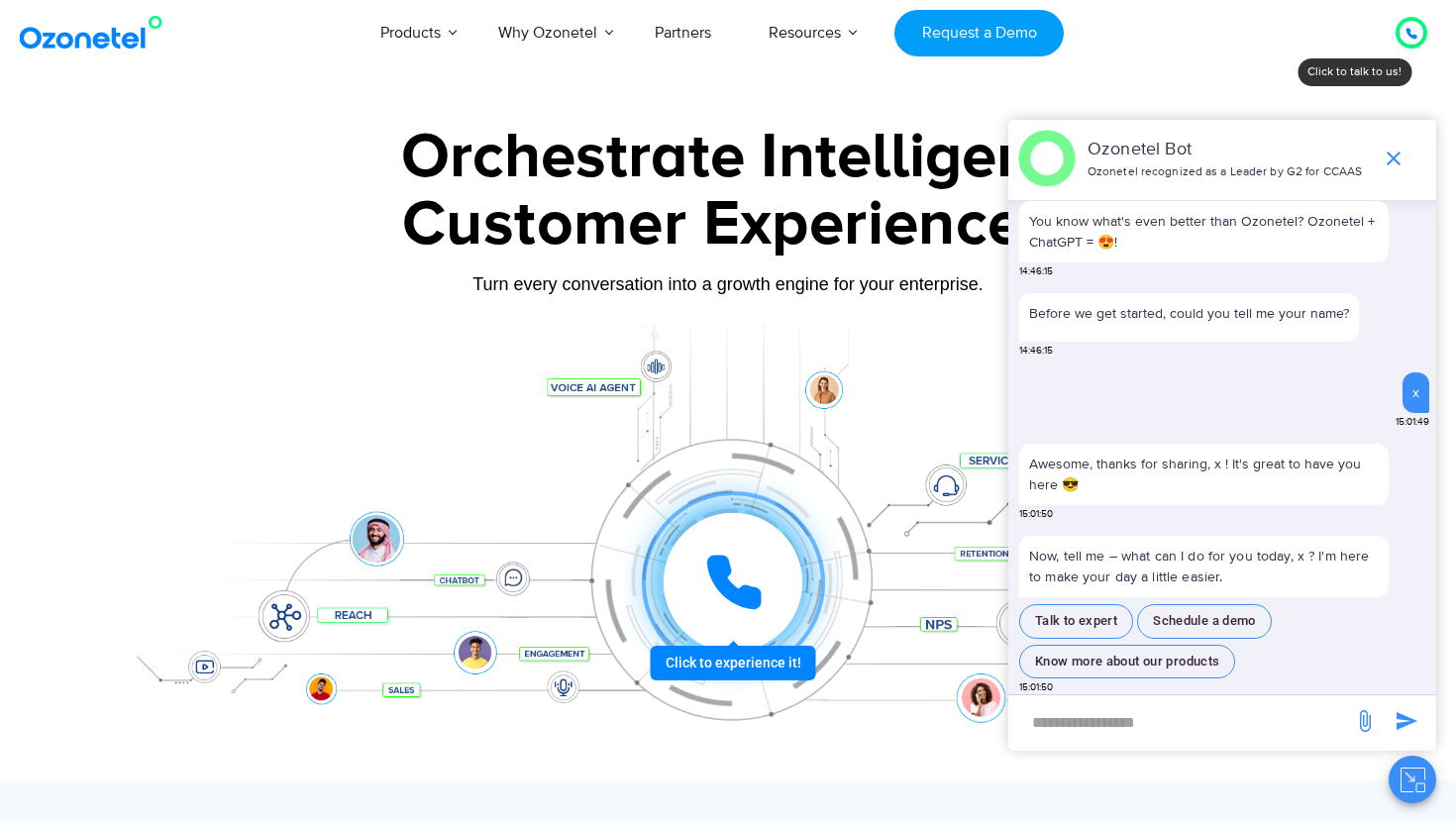 scroll, scrollTop: 99, scrollLeft: 0, axis: vertical 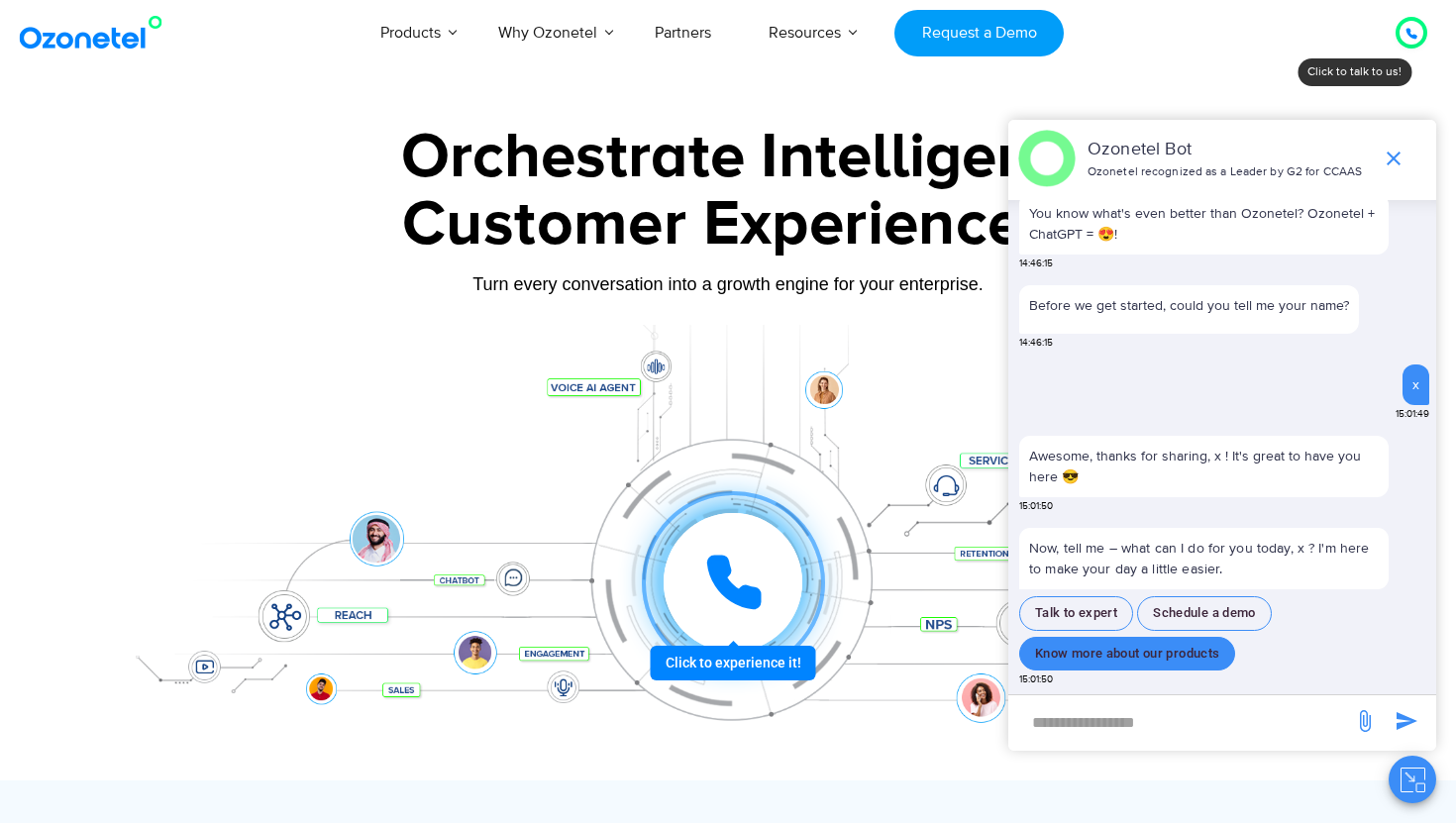 click on "Know more about our products" at bounding box center [1127, 654] 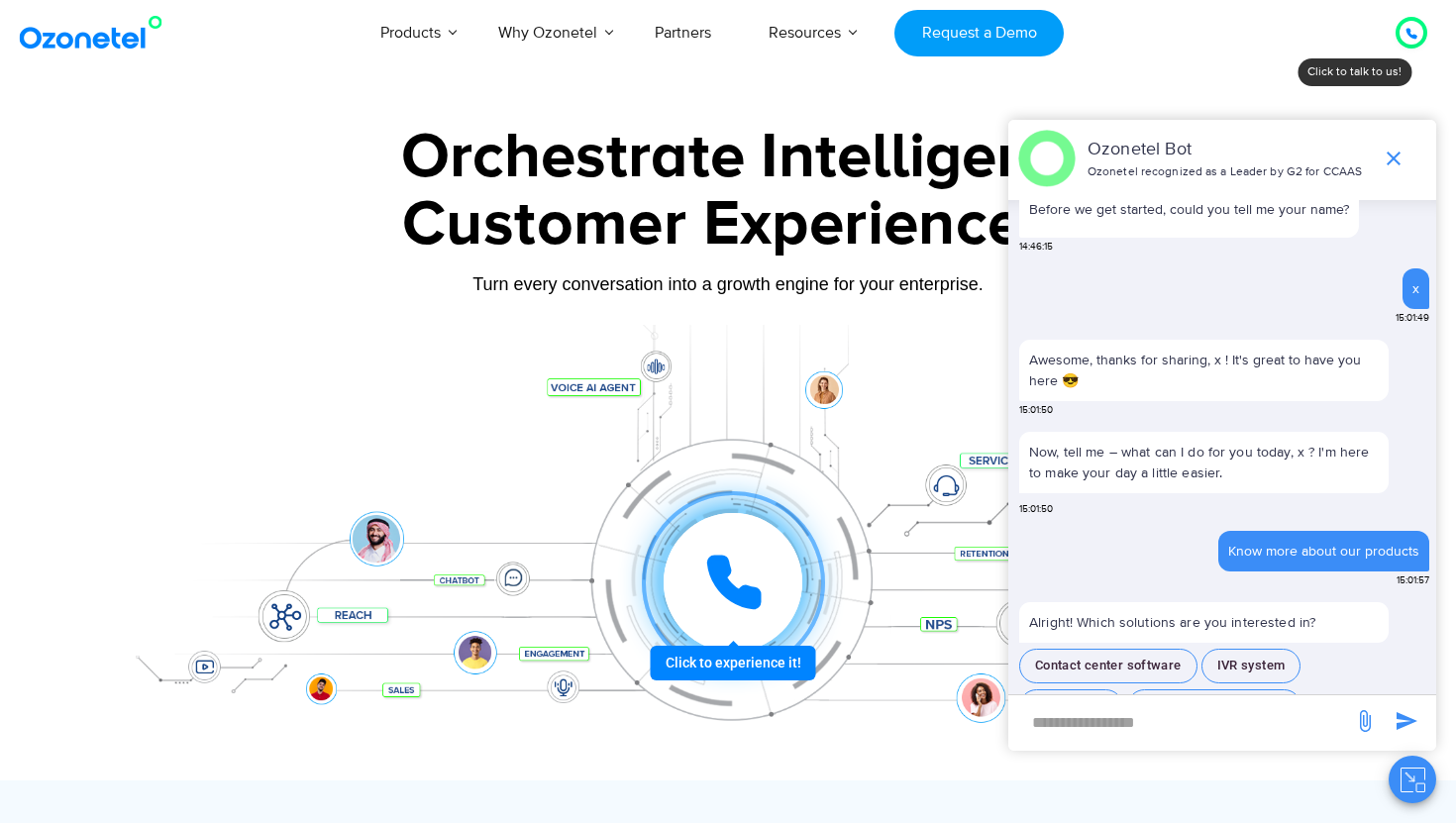 scroll, scrollTop: 241, scrollLeft: 0, axis: vertical 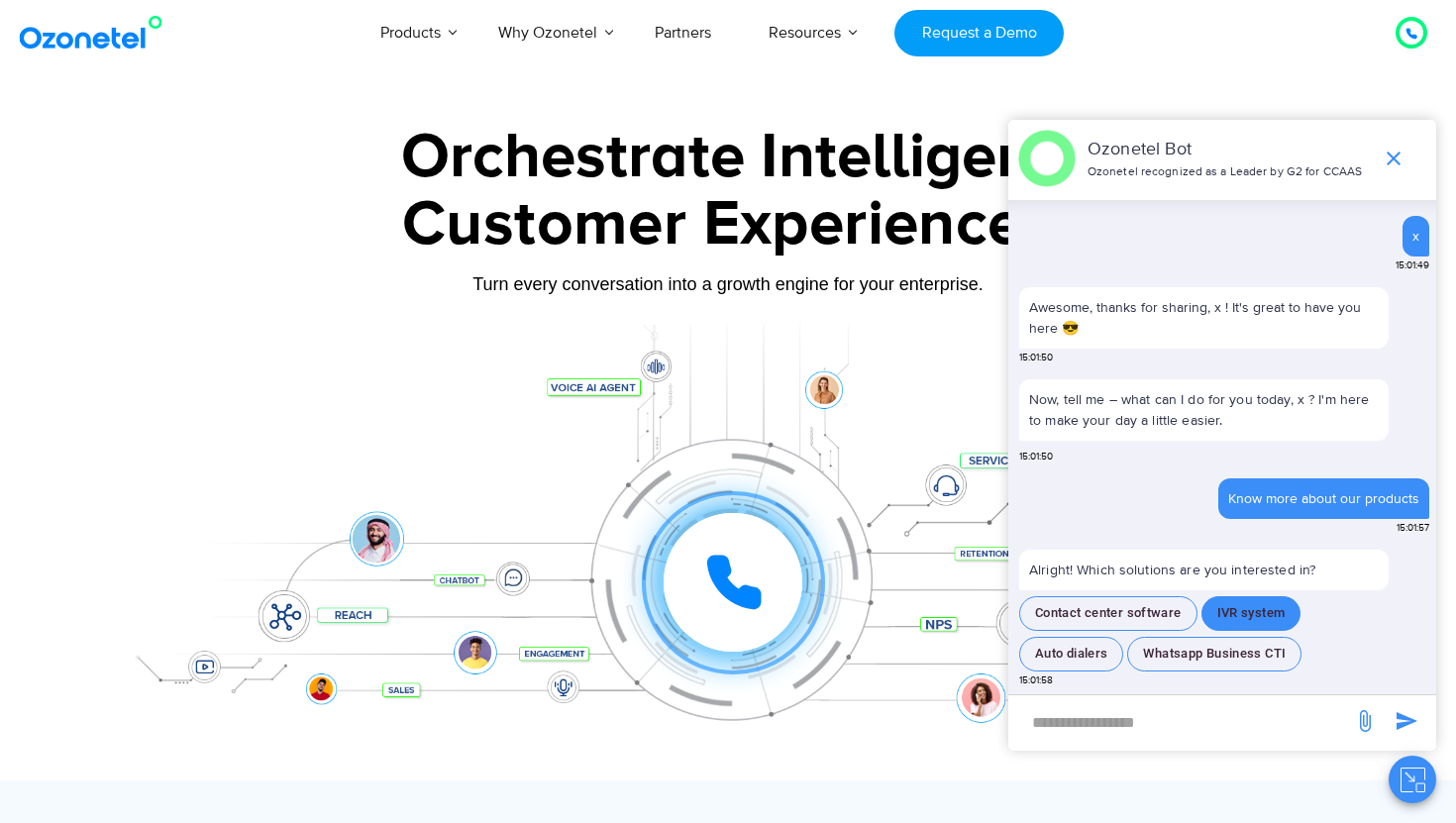 click on "IVR system" at bounding box center (1251, 613) 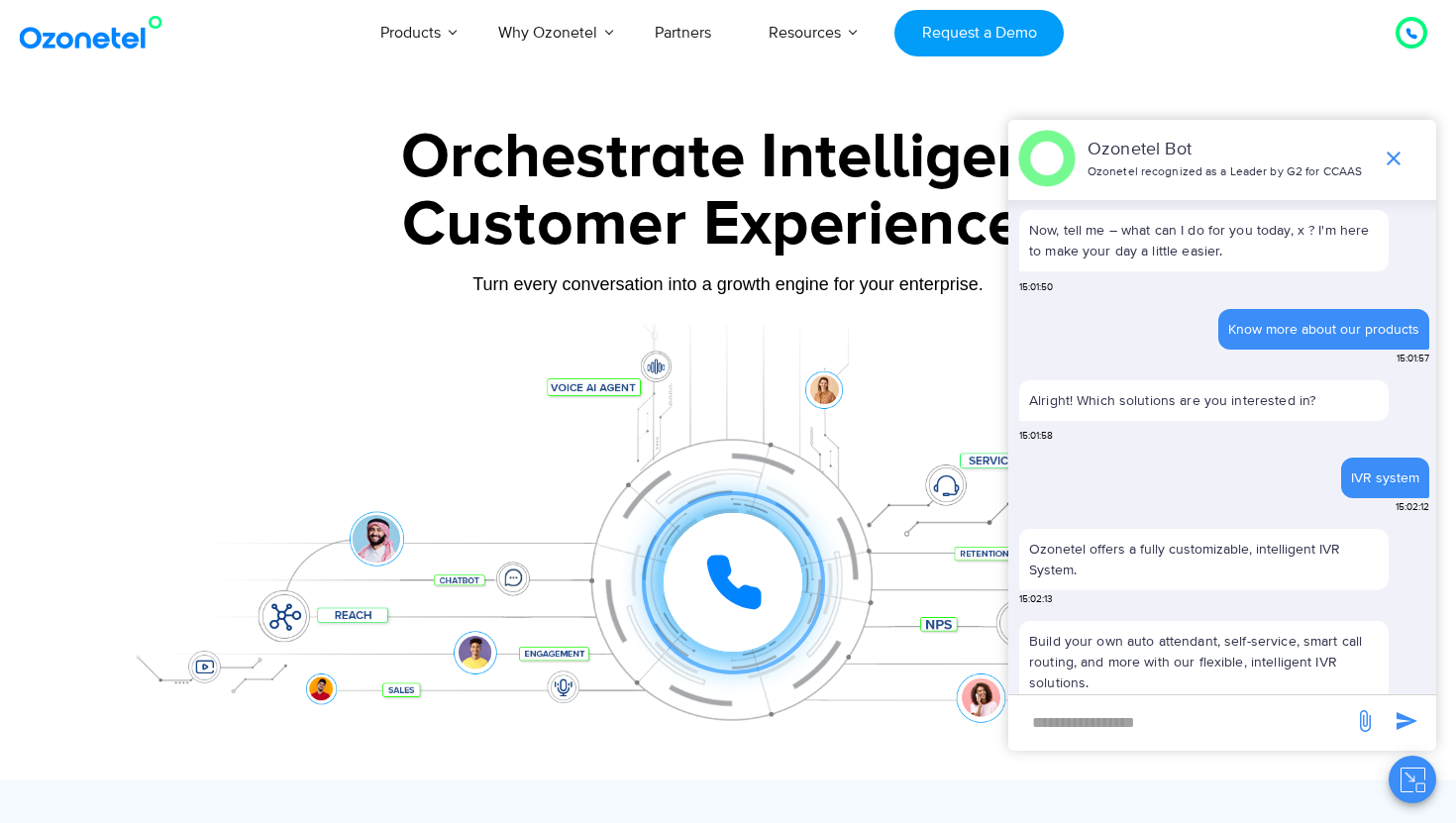 scroll, scrollTop: 463, scrollLeft: 0, axis: vertical 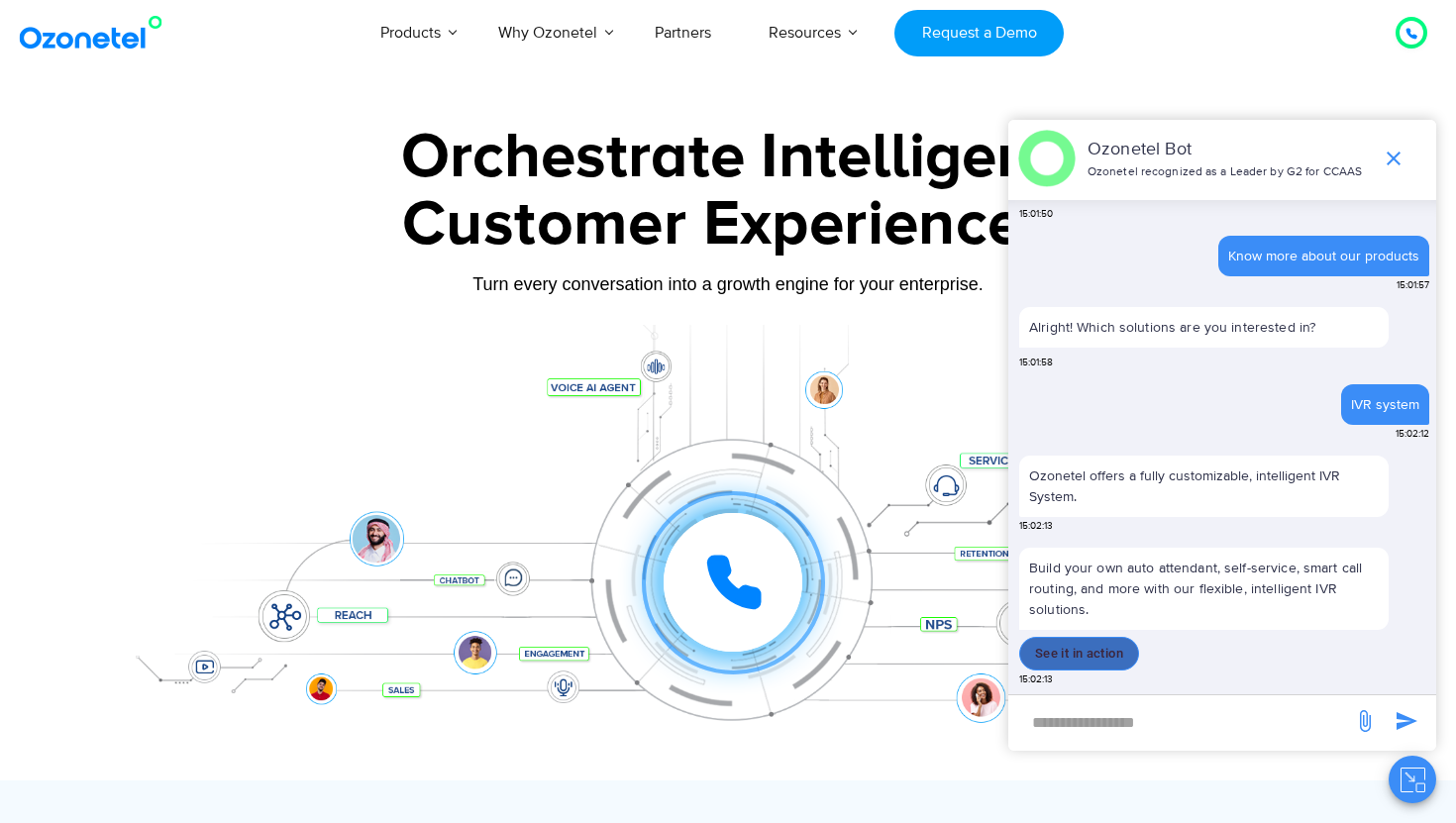 click on "See it in action" at bounding box center [1079, 654] 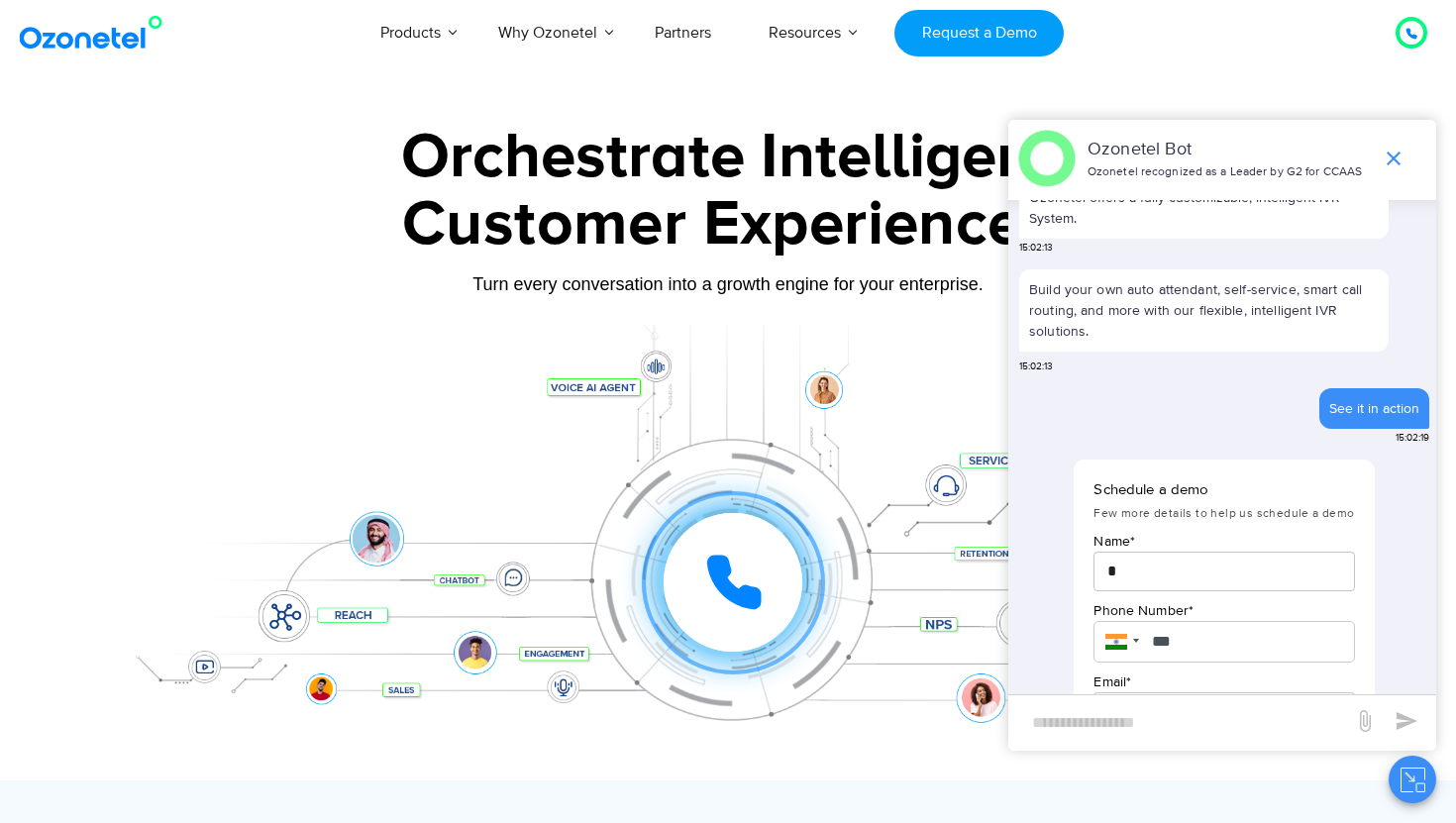 scroll, scrollTop: 879, scrollLeft: 0, axis: vertical 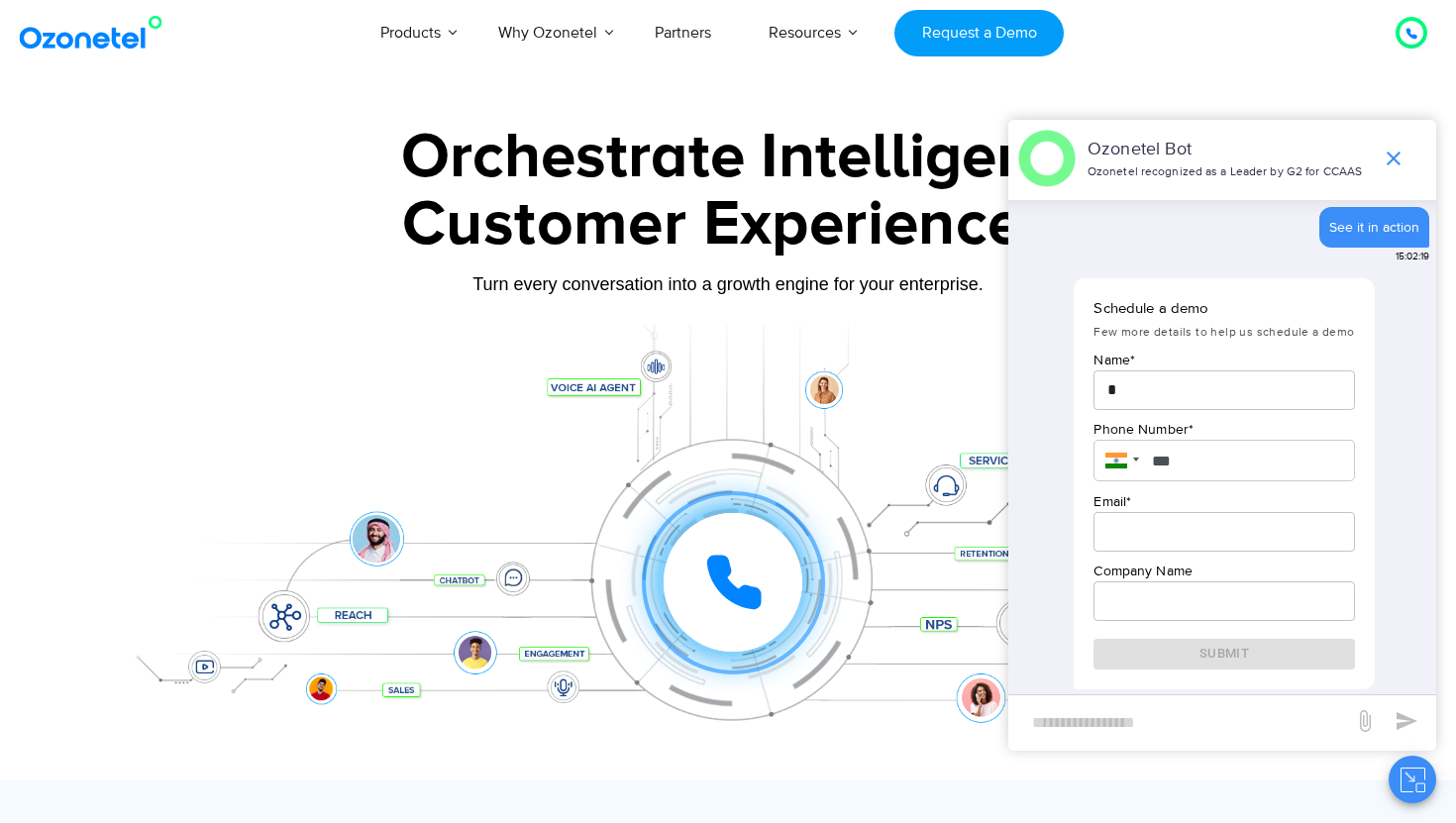 click at bounding box center (1223, 532) 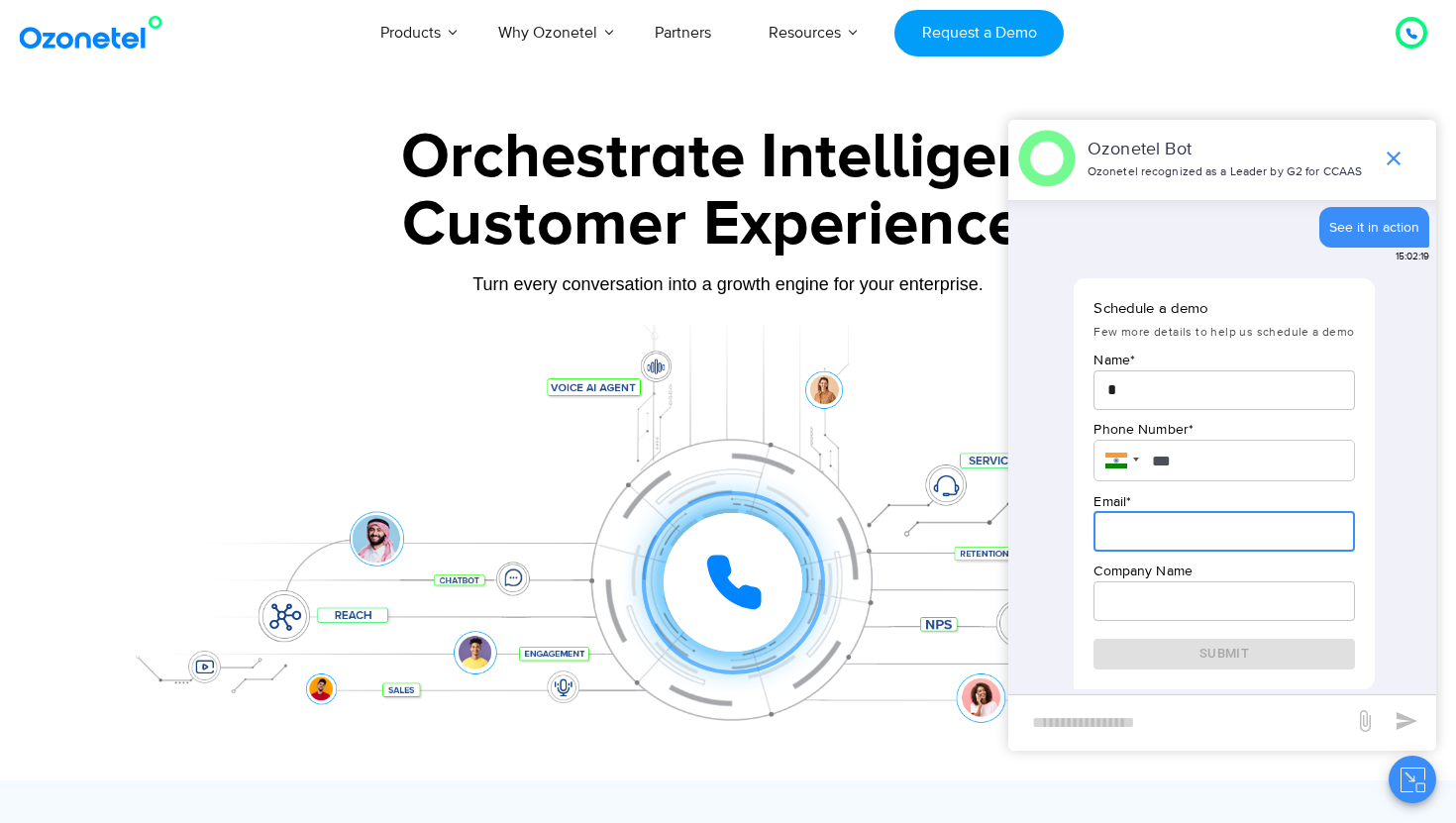 type on "**********" 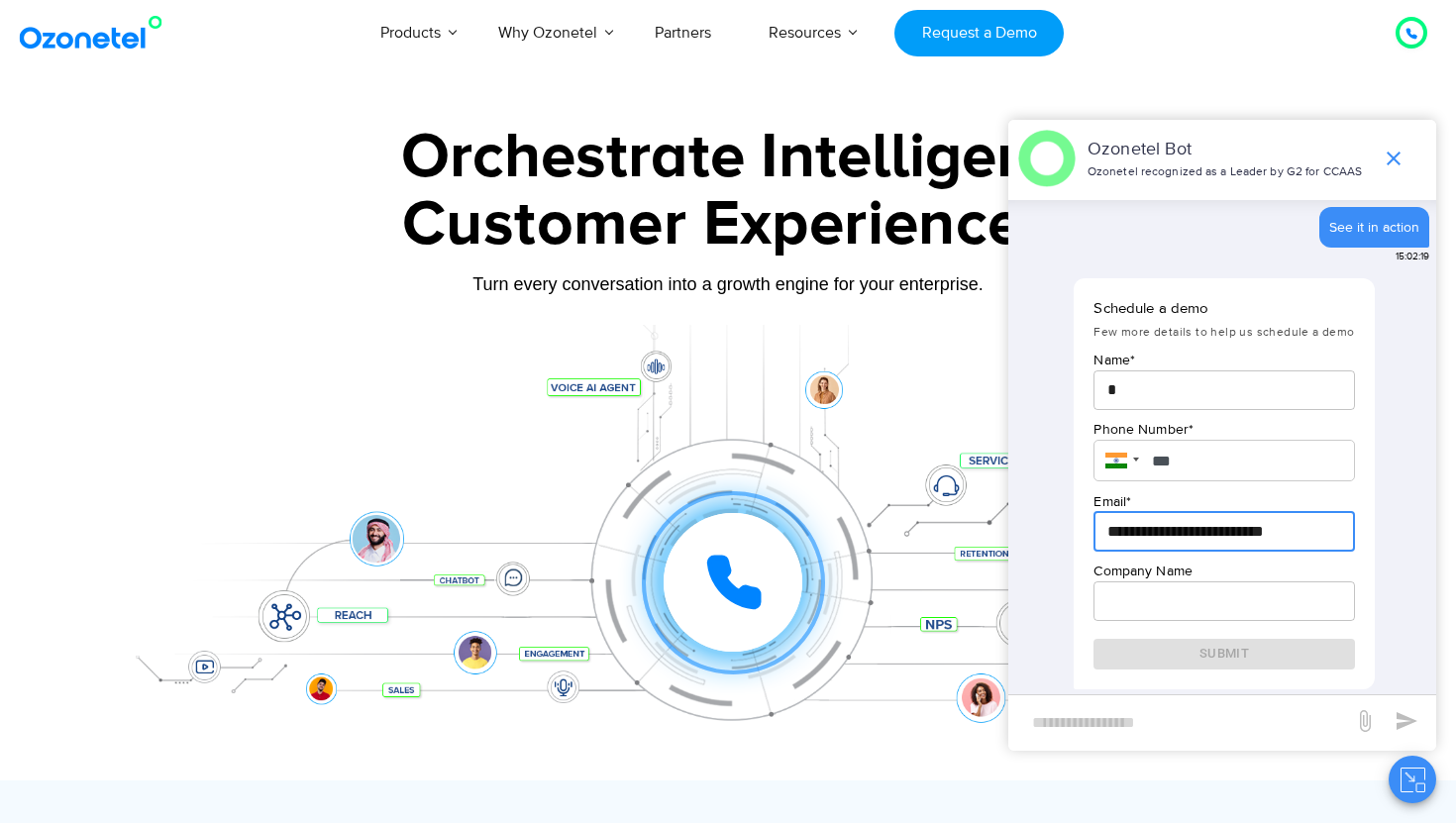 click at bounding box center (1223, 601) 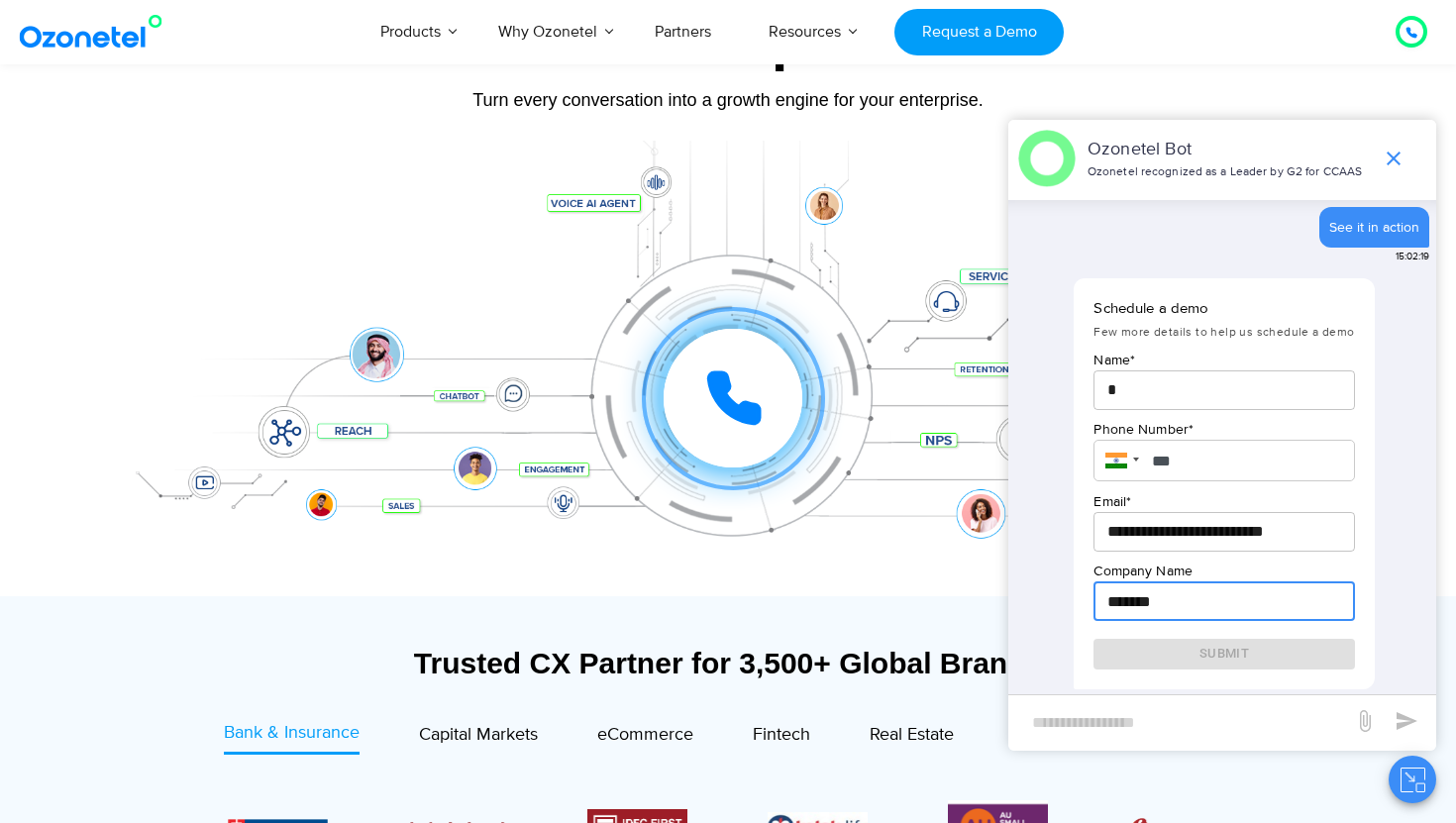 scroll, scrollTop: 200, scrollLeft: 0, axis: vertical 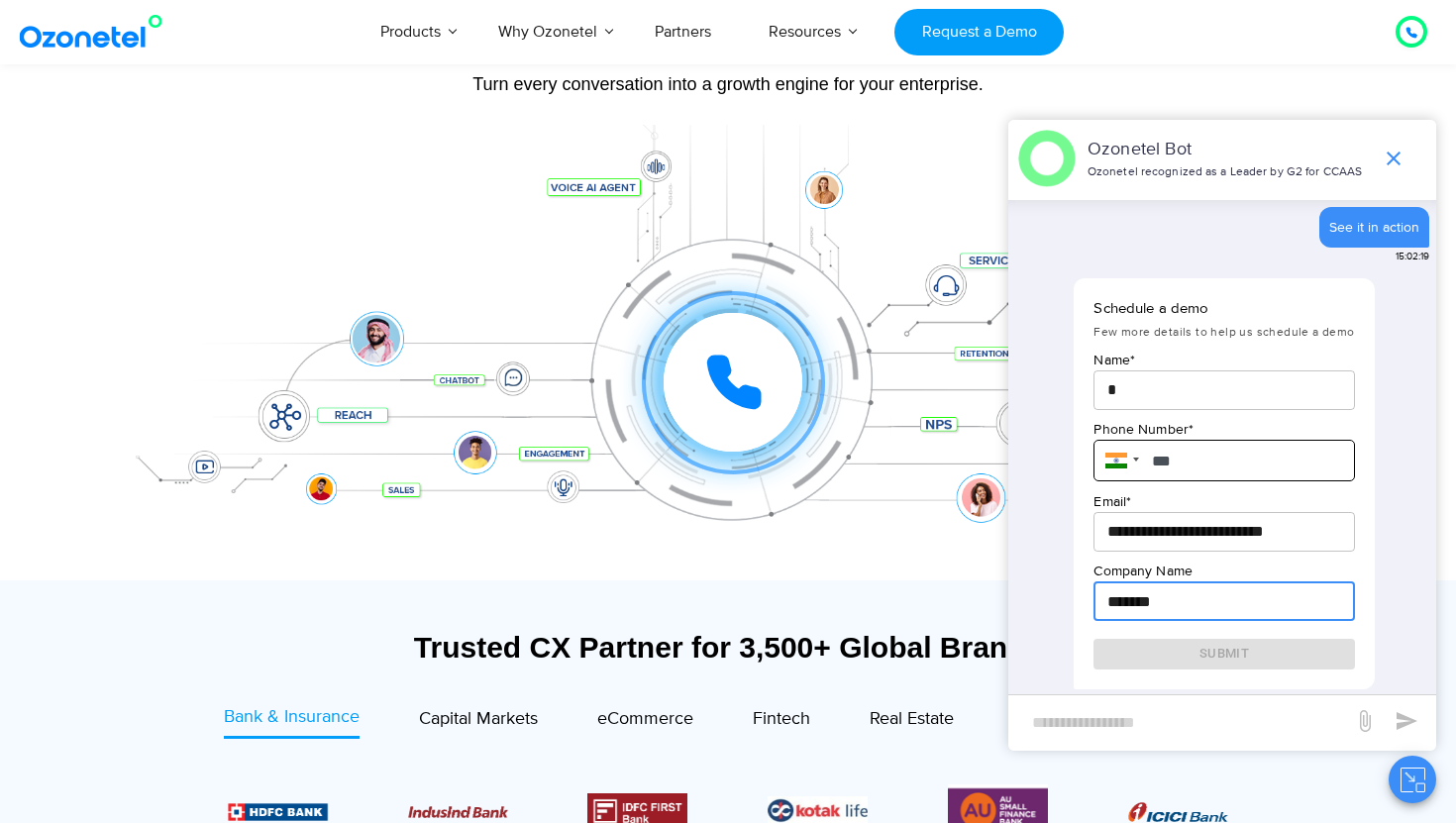 type on "*******" 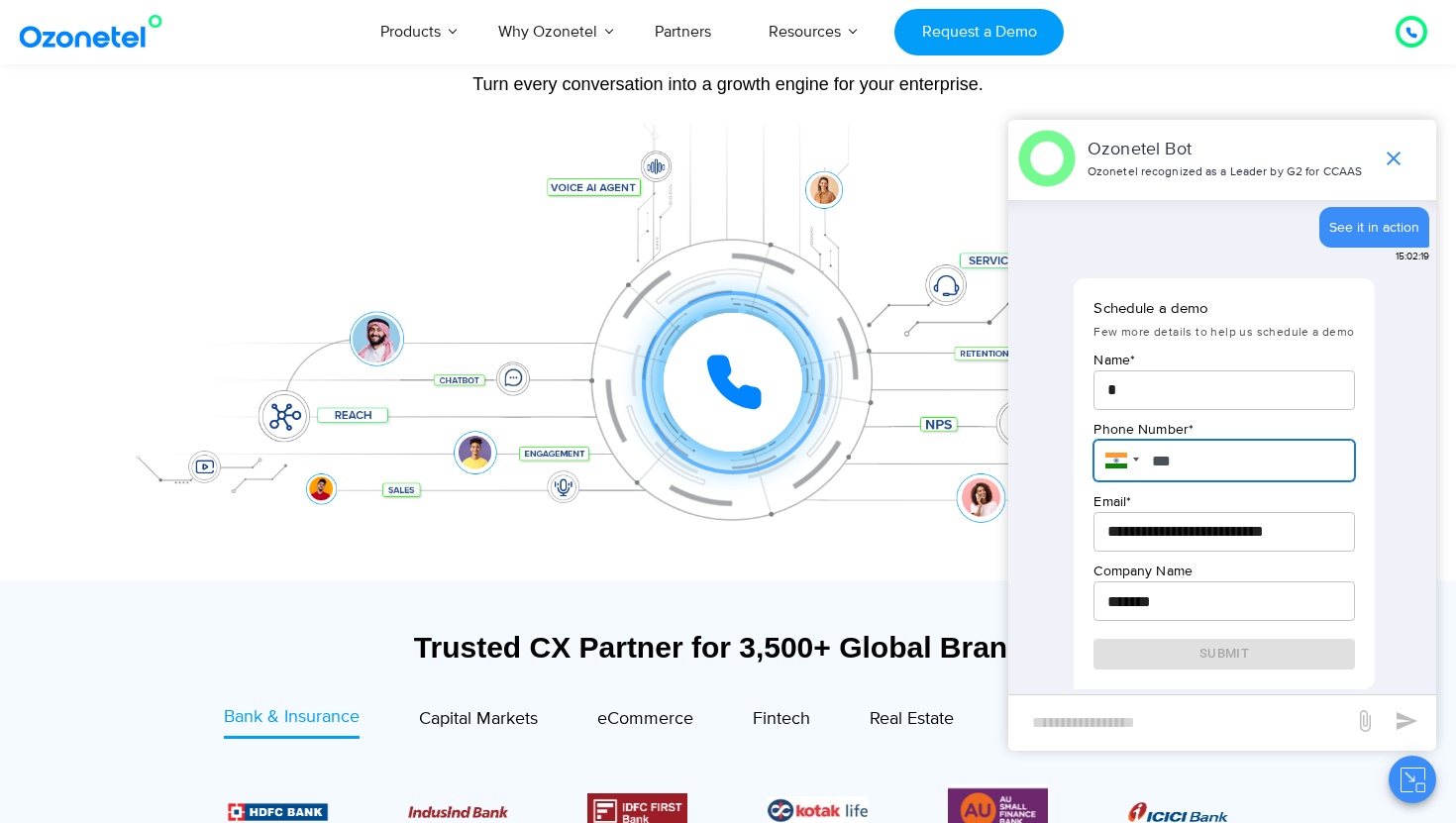 click on "***" at bounding box center [1223, 461] 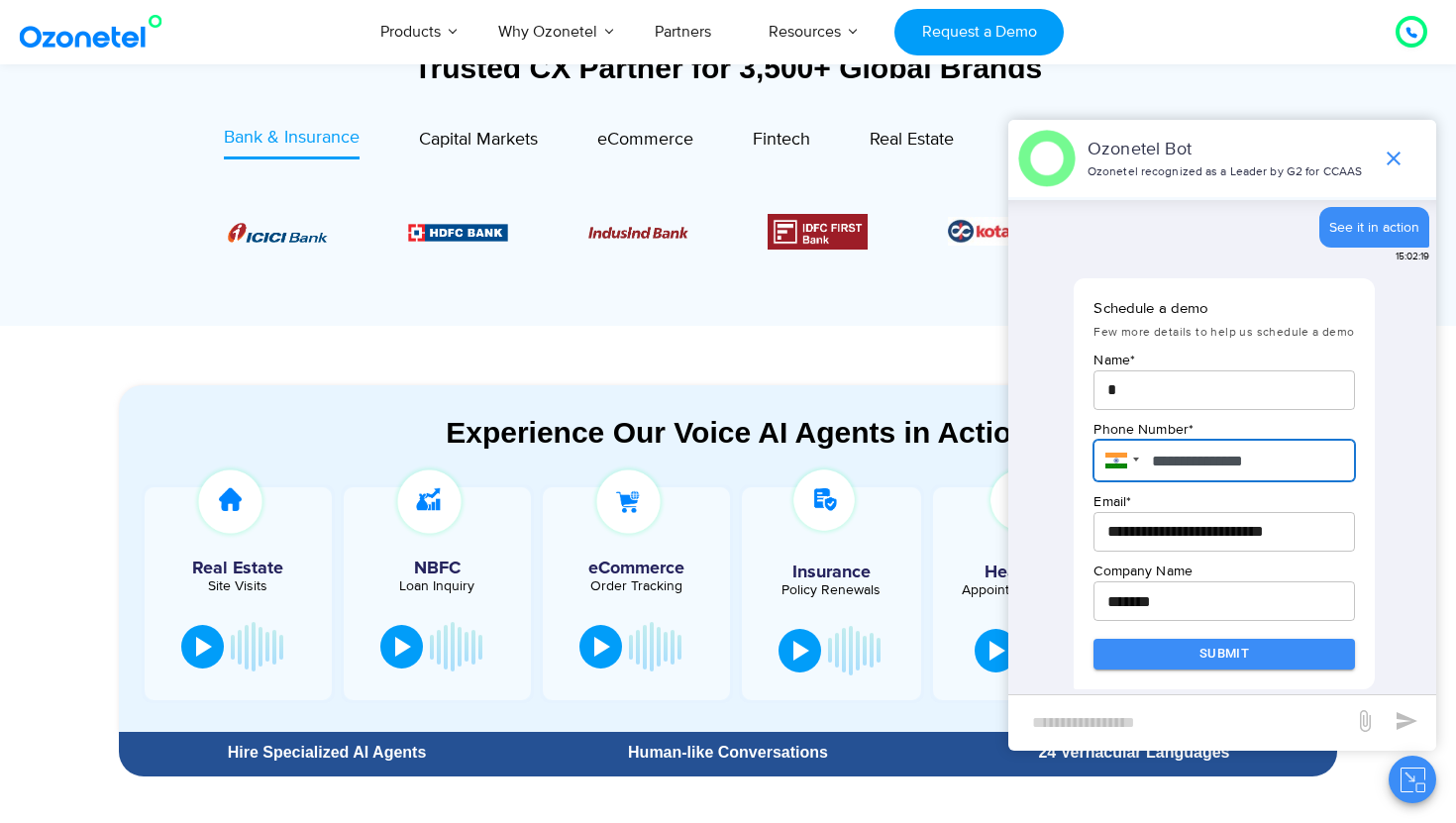scroll, scrollTop: 809, scrollLeft: 0, axis: vertical 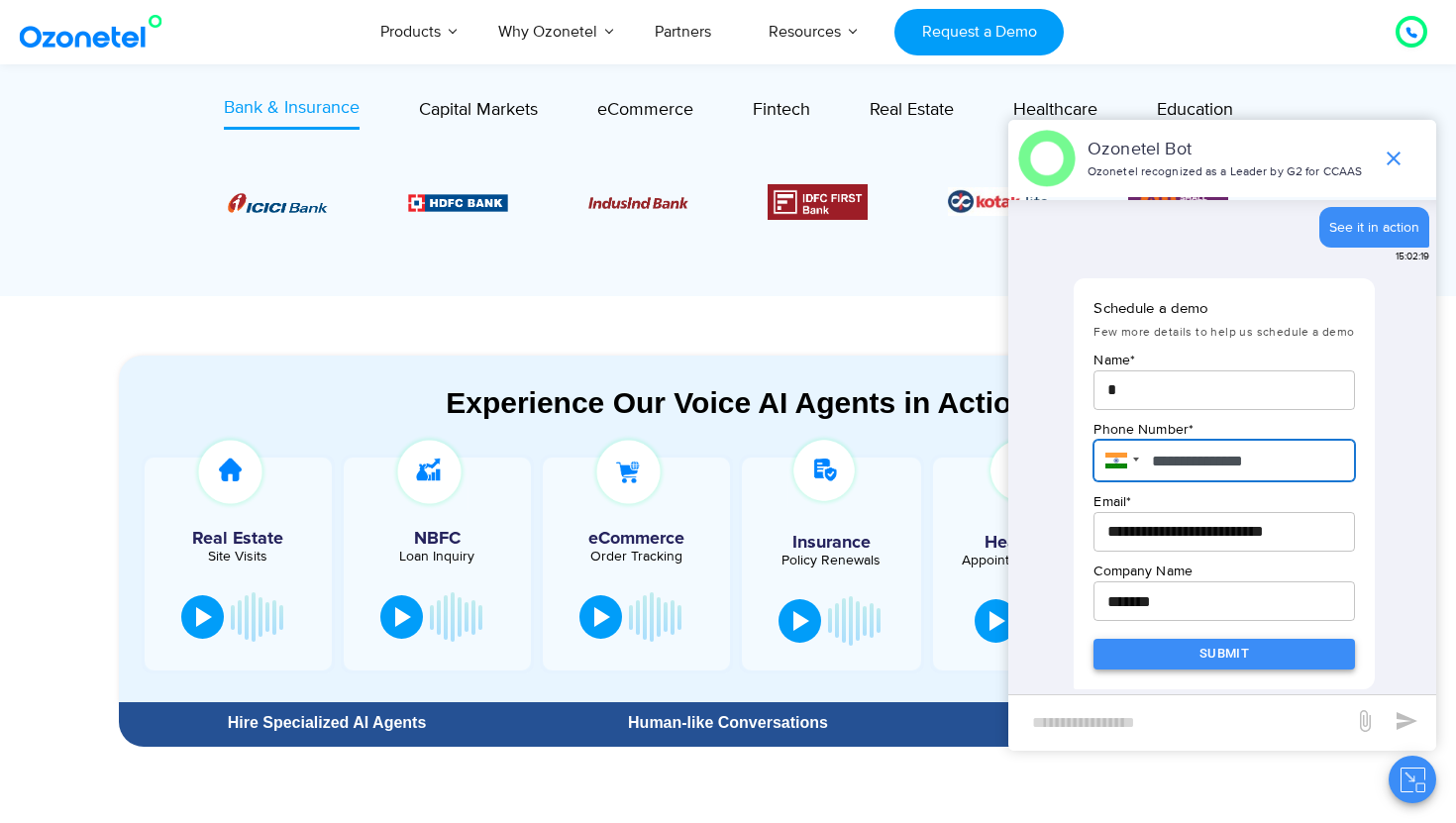 type on "**********" 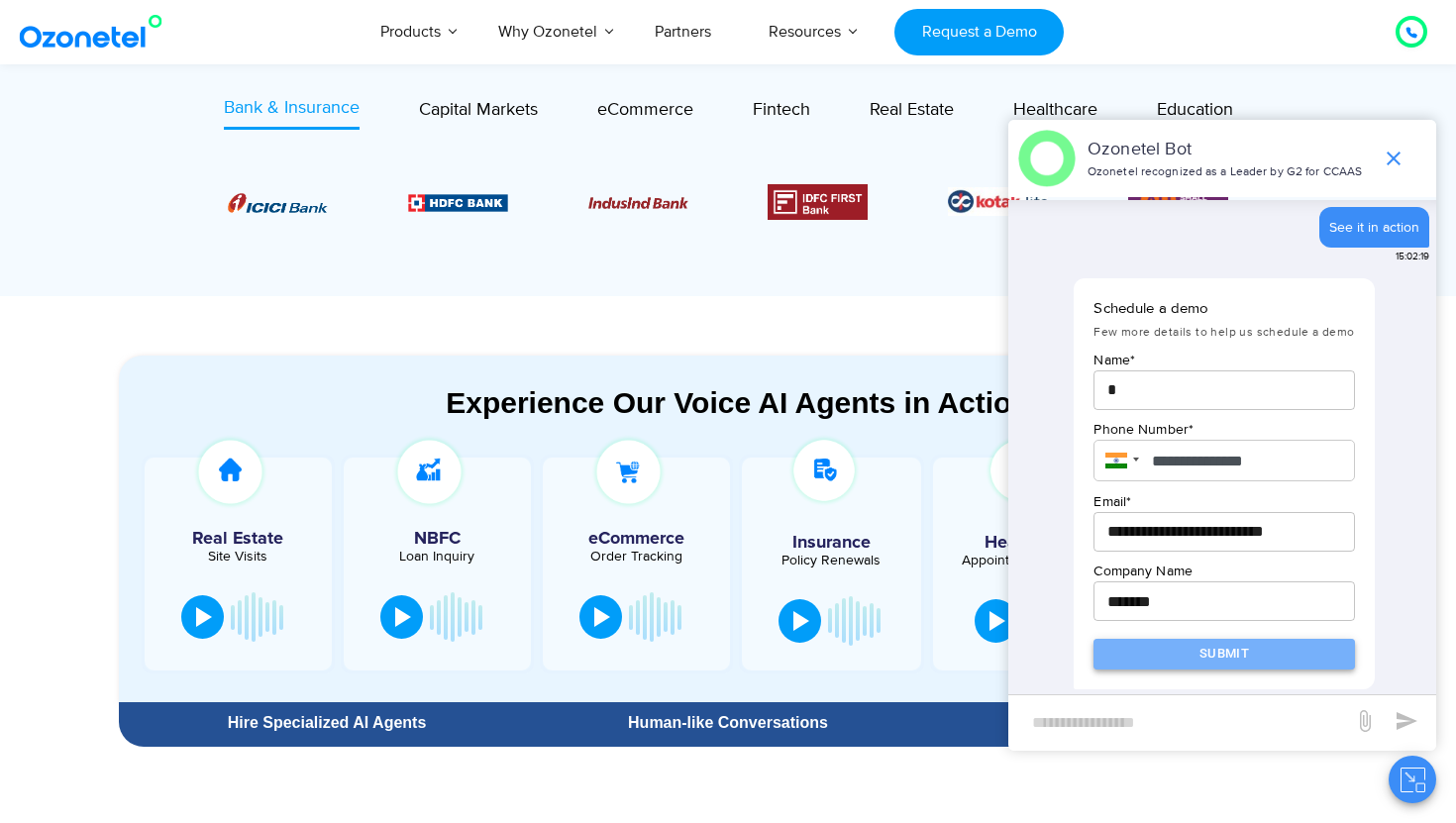 click on "Submit" at bounding box center [1223, 654] 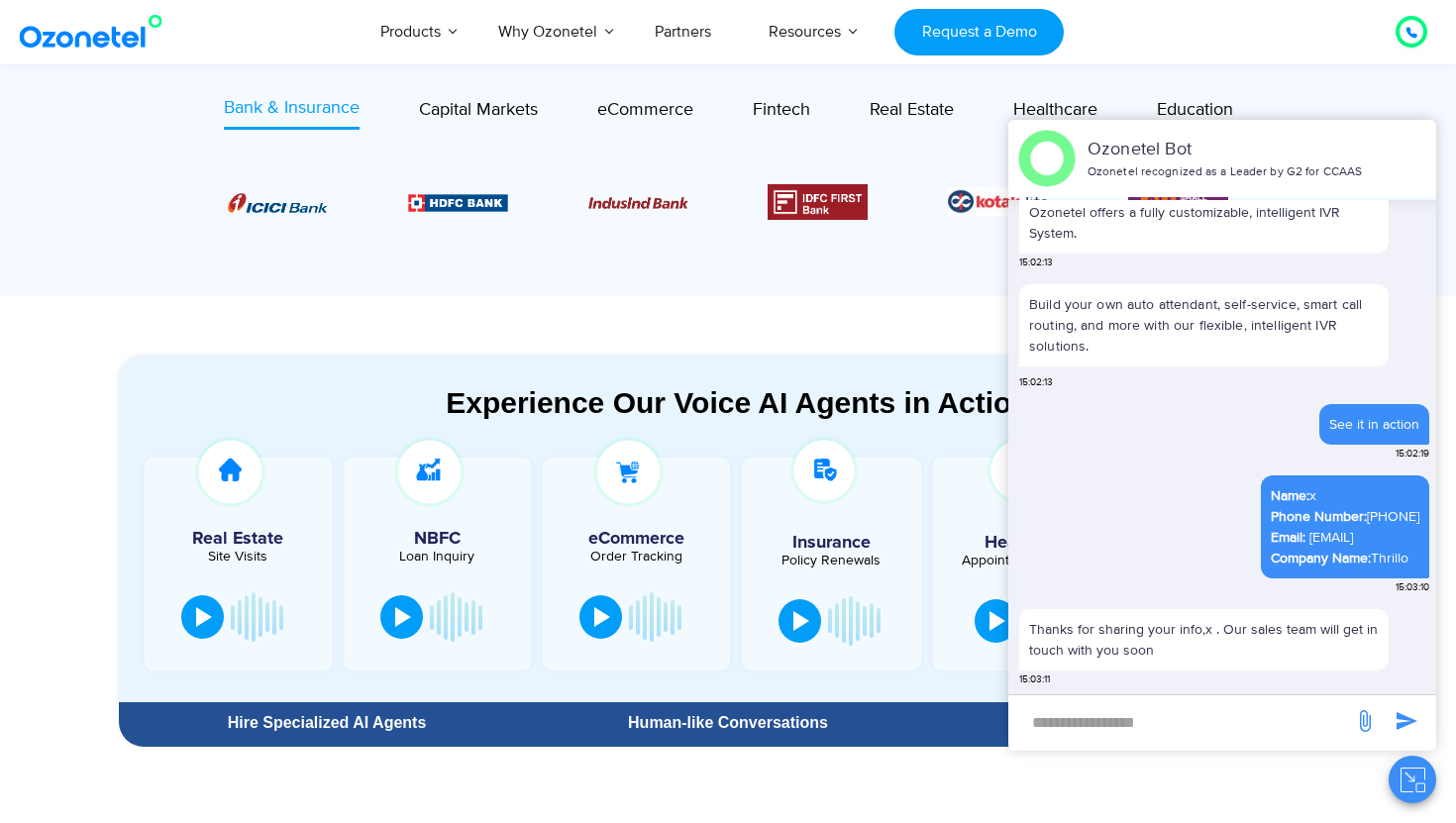scroll, scrollTop: 735, scrollLeft: 0, axis: vertical 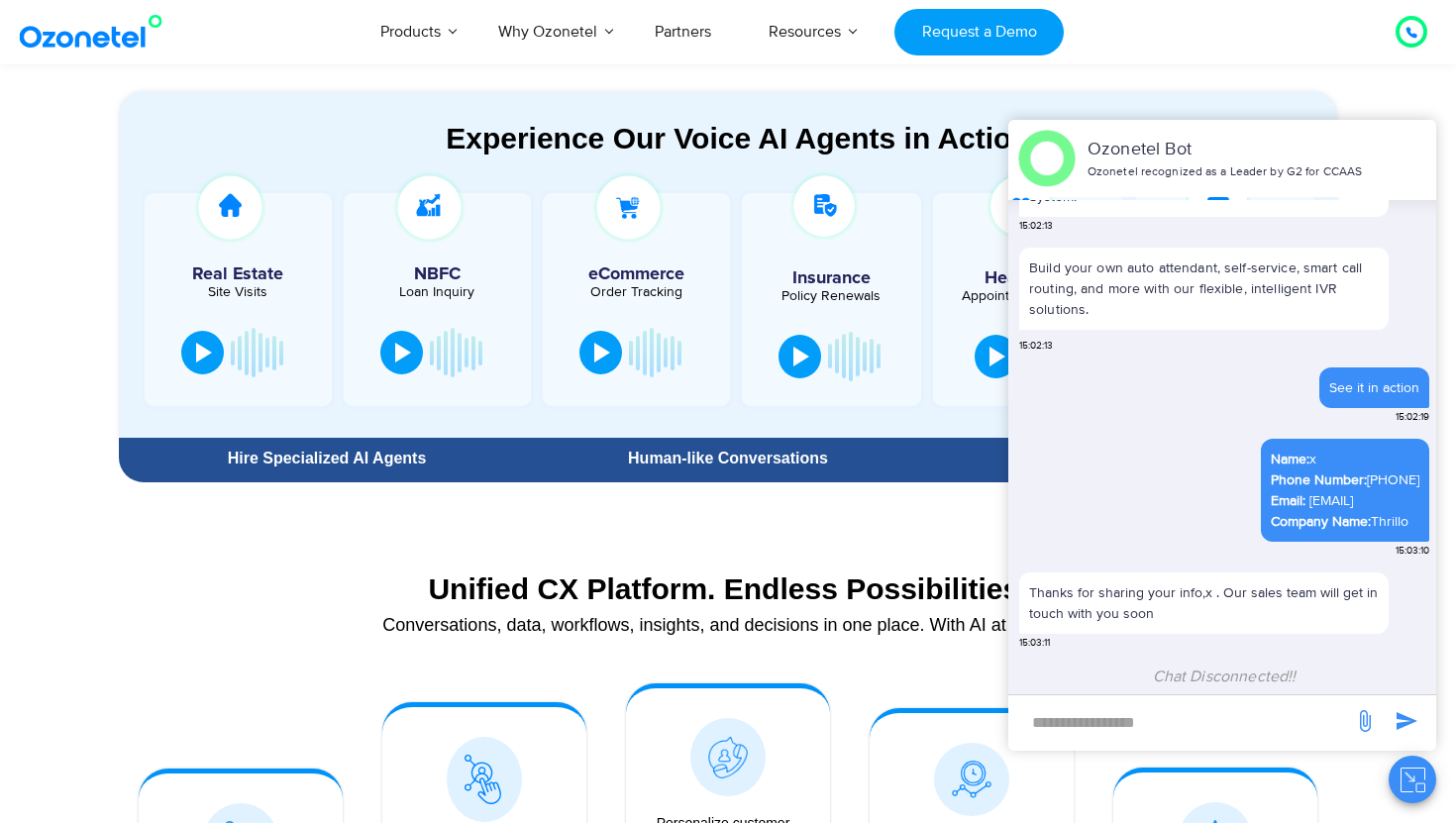 click on "Chat Disconnected!!" at bounding box center (1224, 676) 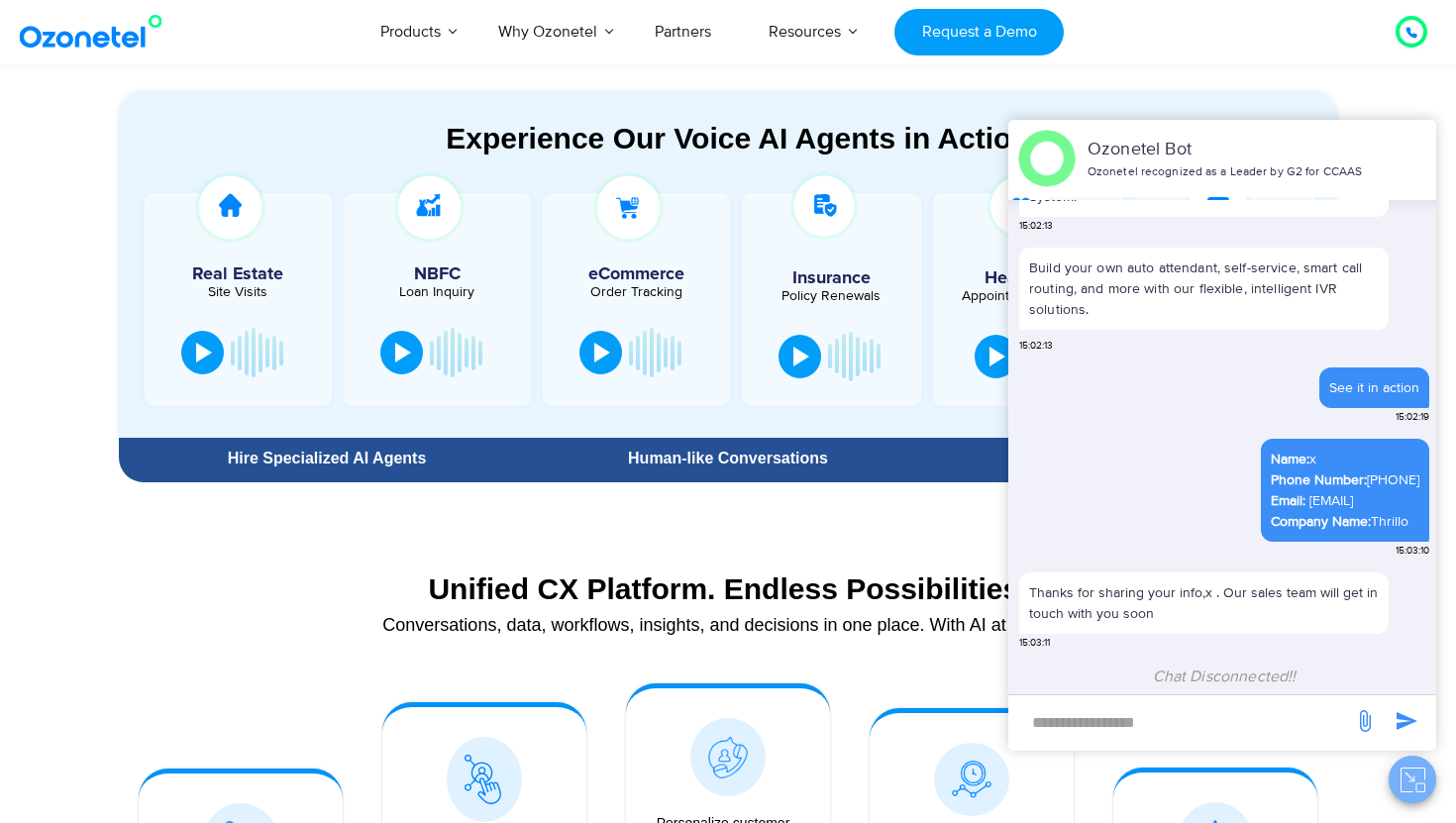 click 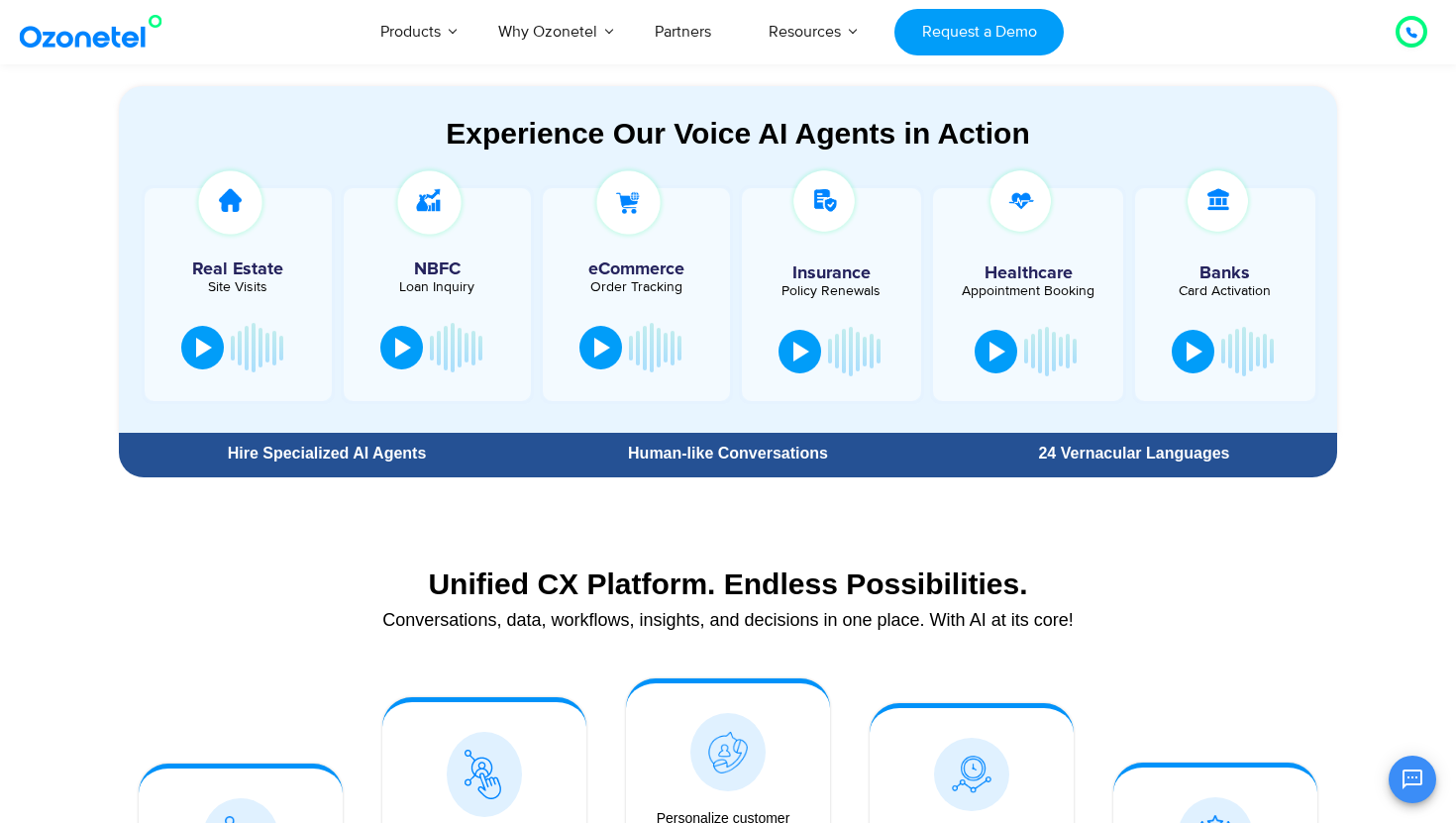 scroll, scrollTop: 1081, scrollLeft: 0, axis: vertical 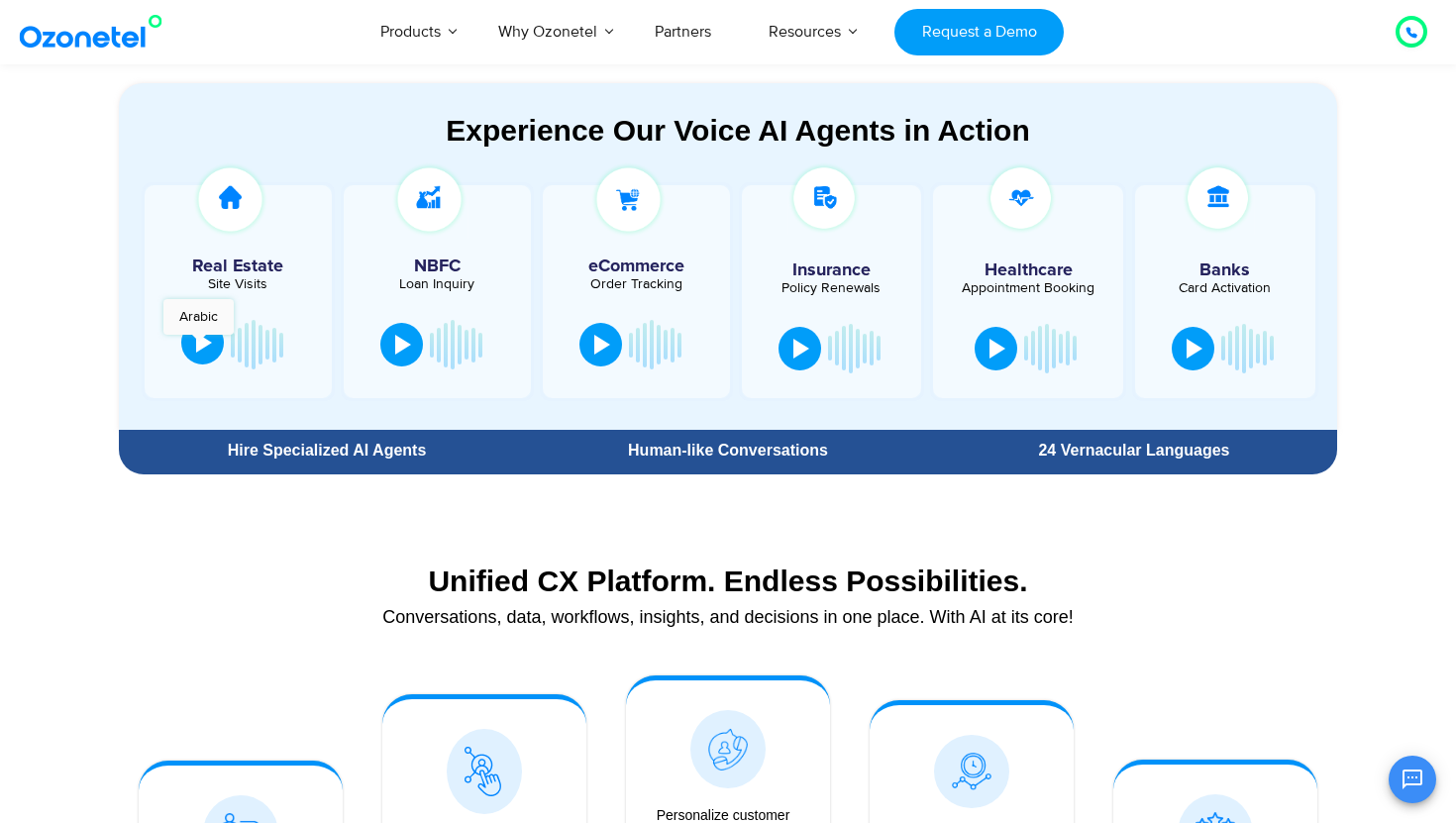 click at bounding box center [204, 343] 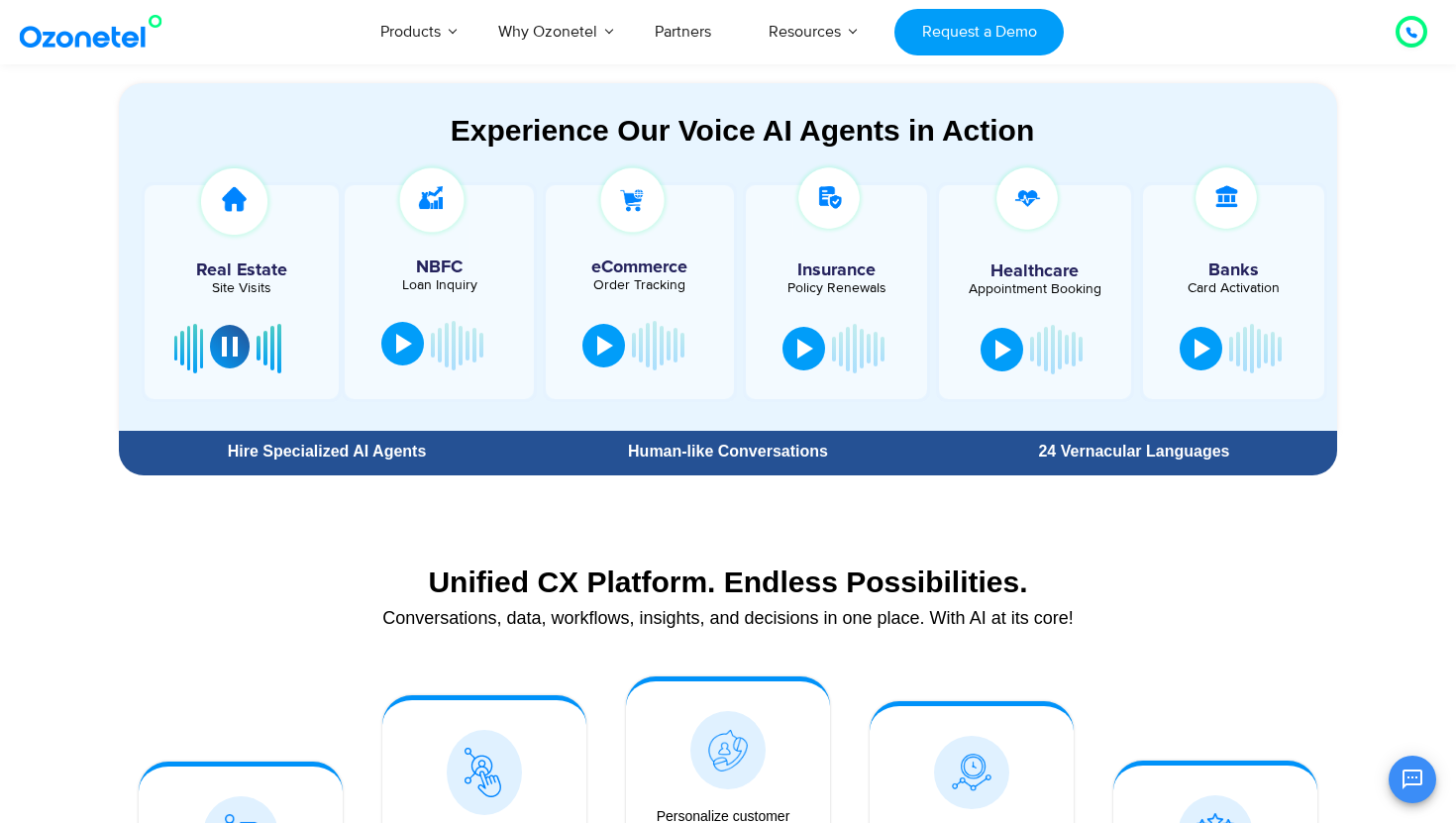 click at bounding box center [402, 344] 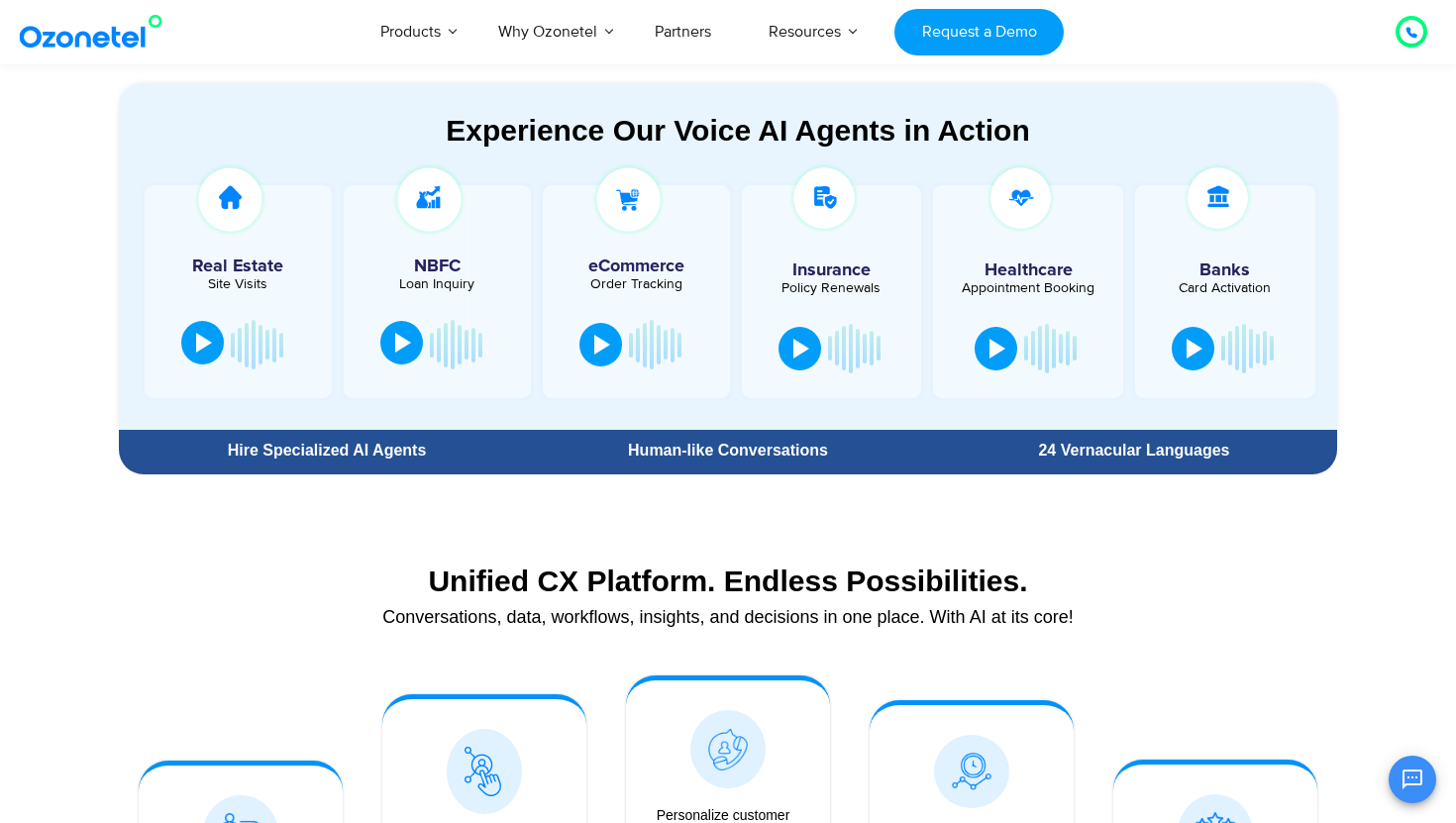 click at bounding box center [401, 343] 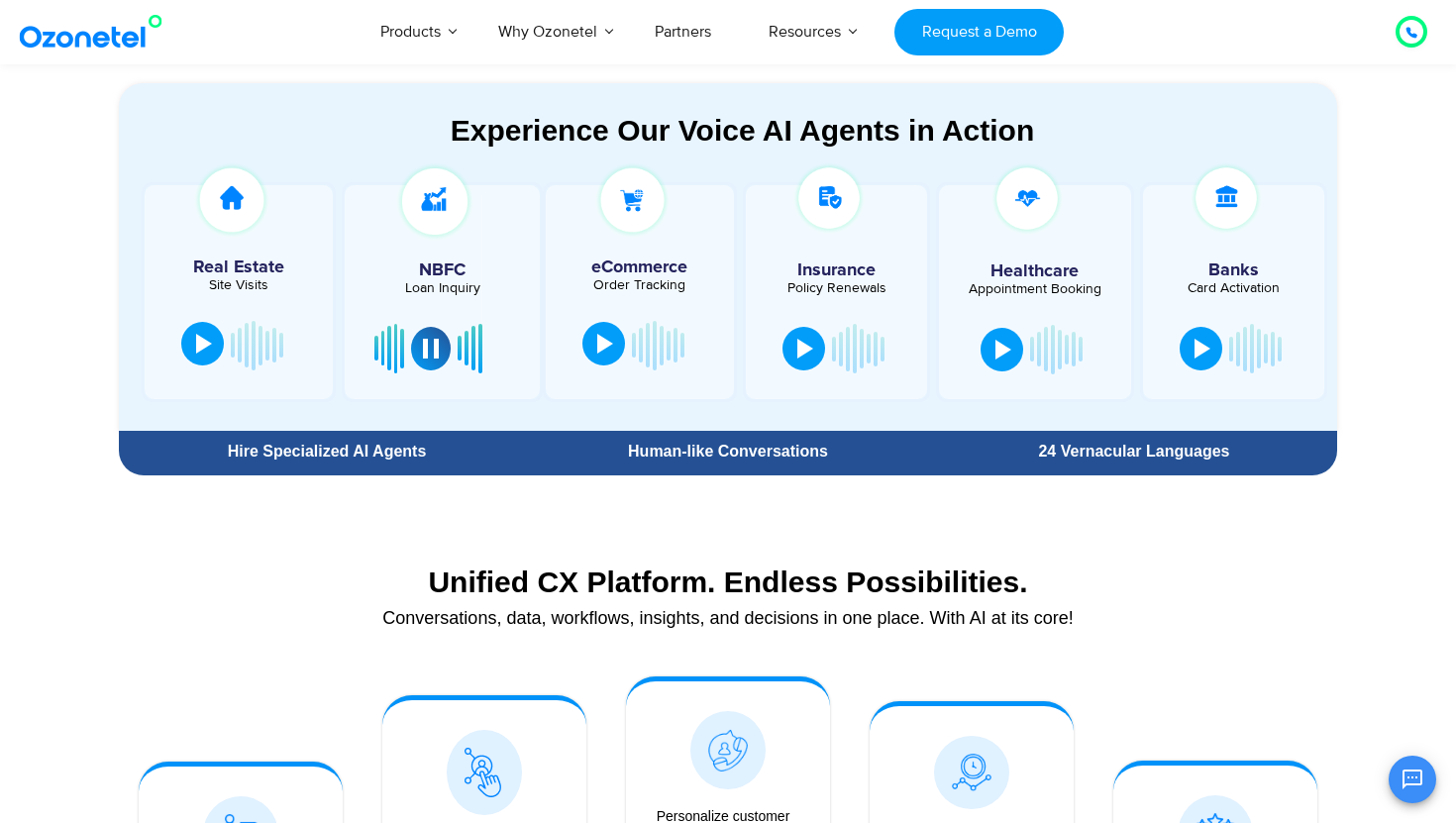 click at bounding box center (605, 344) 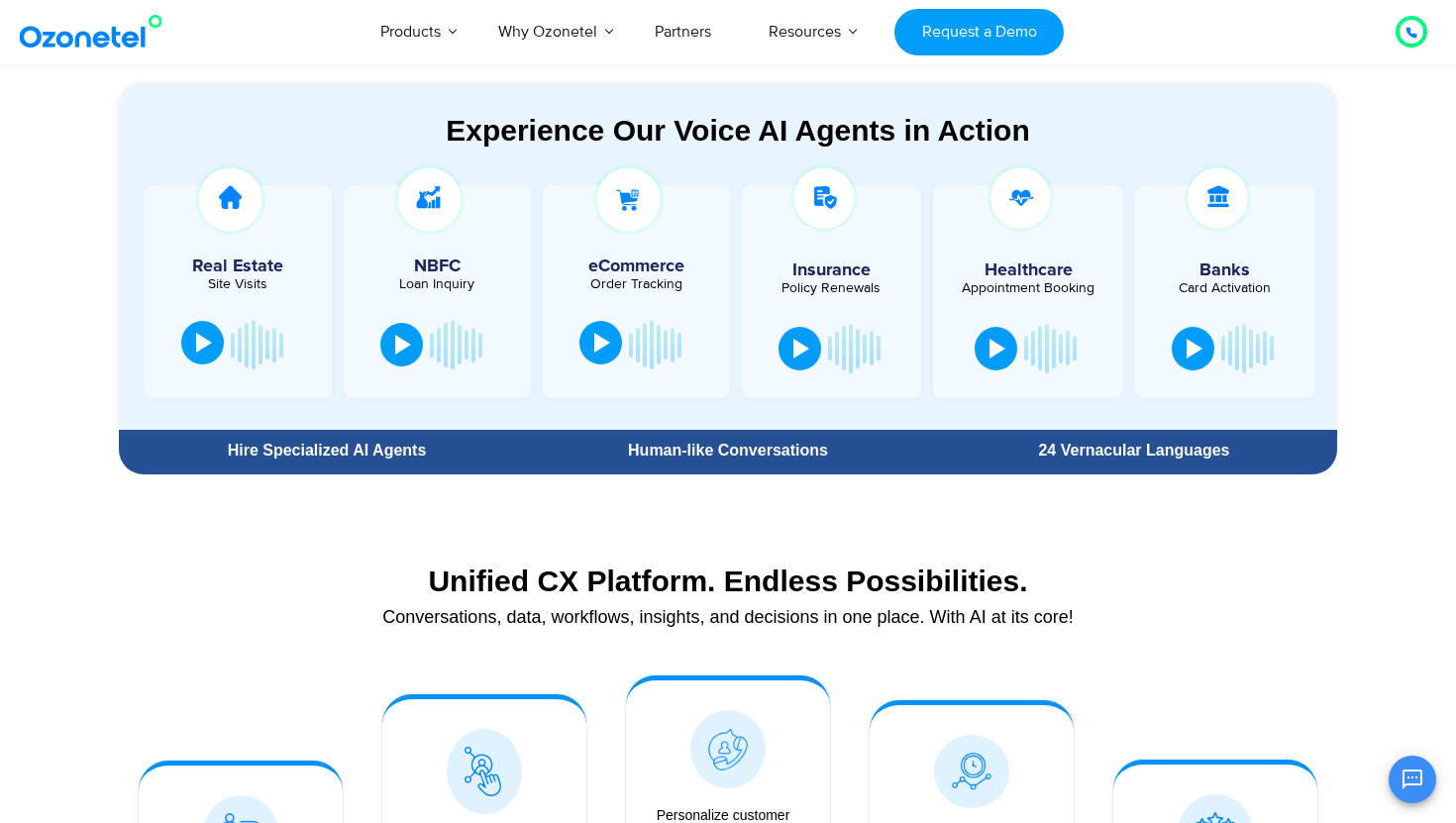 click at bounding box center (602, 343) 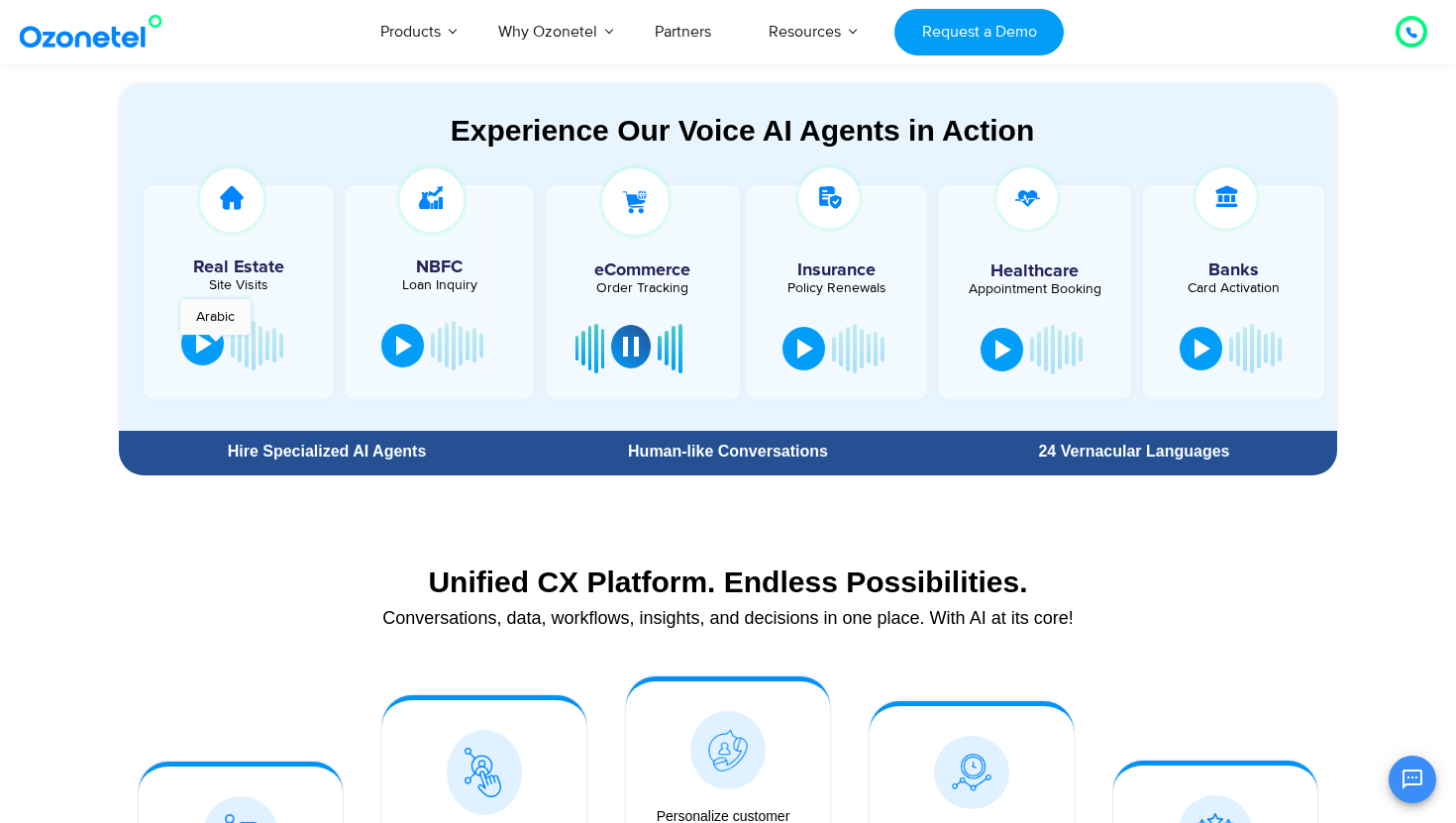 click at bounding box center [202, 344] 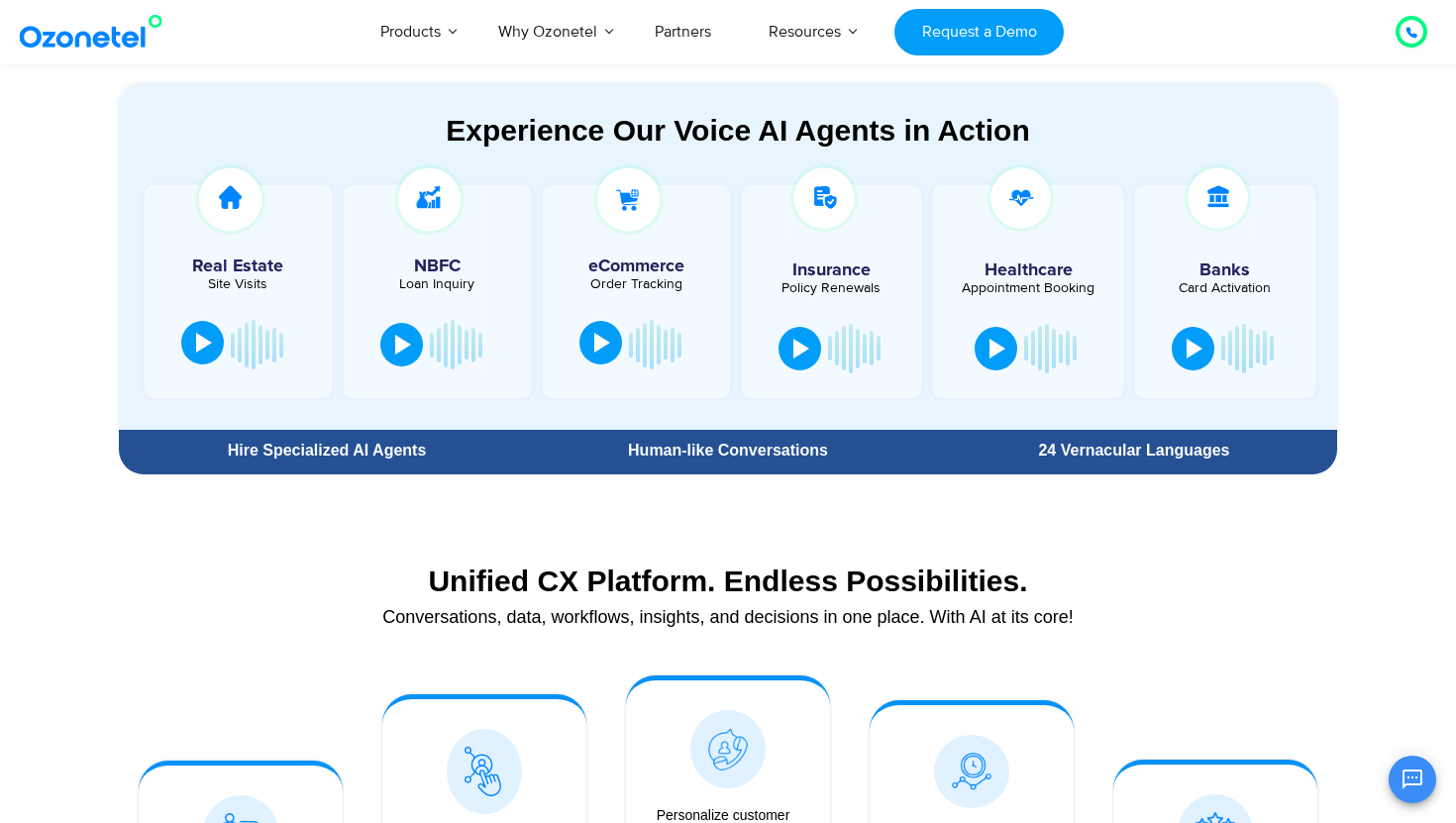 click at bounding box center (202, 343) 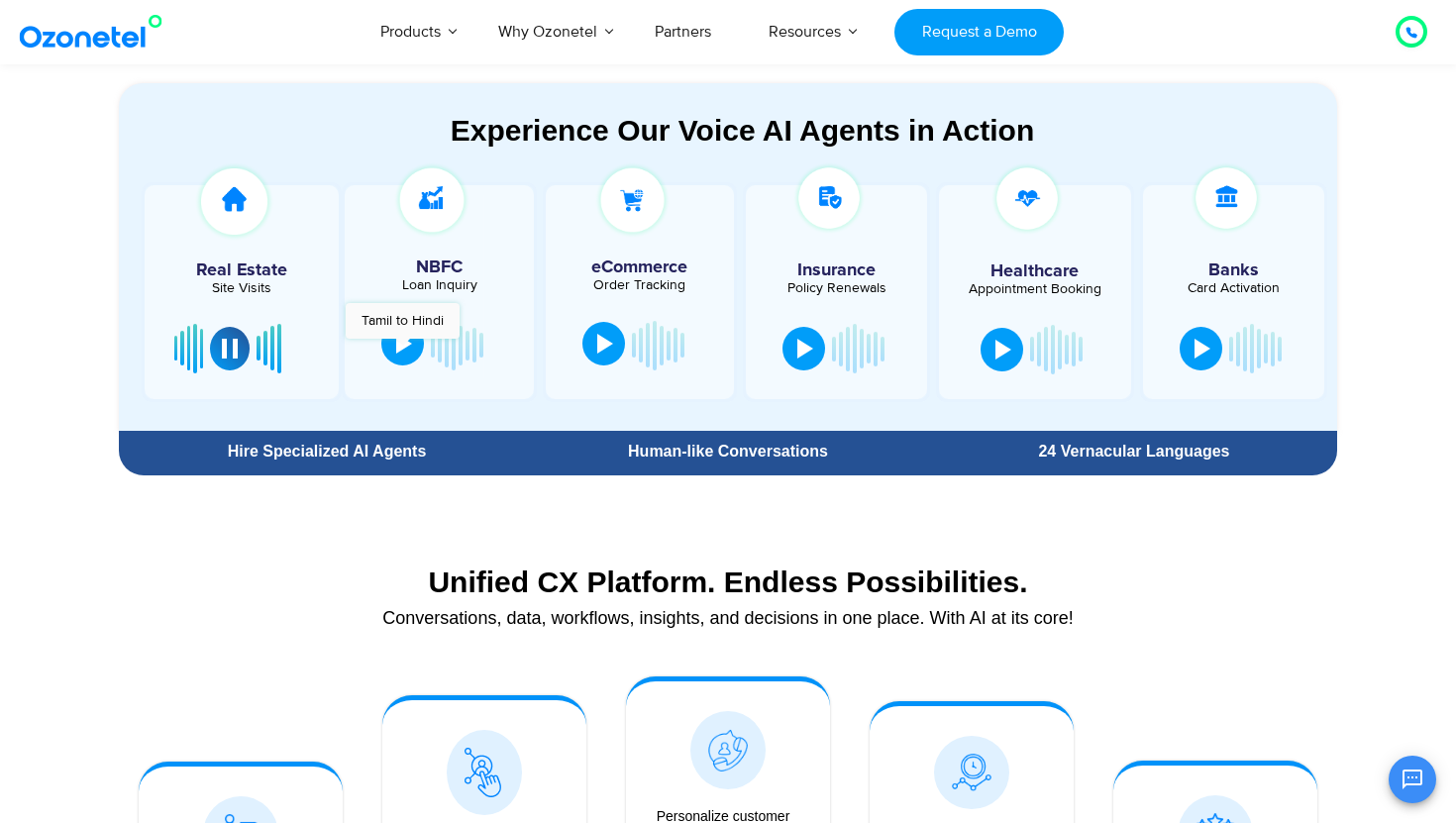 click at bounding box center [404, 344] 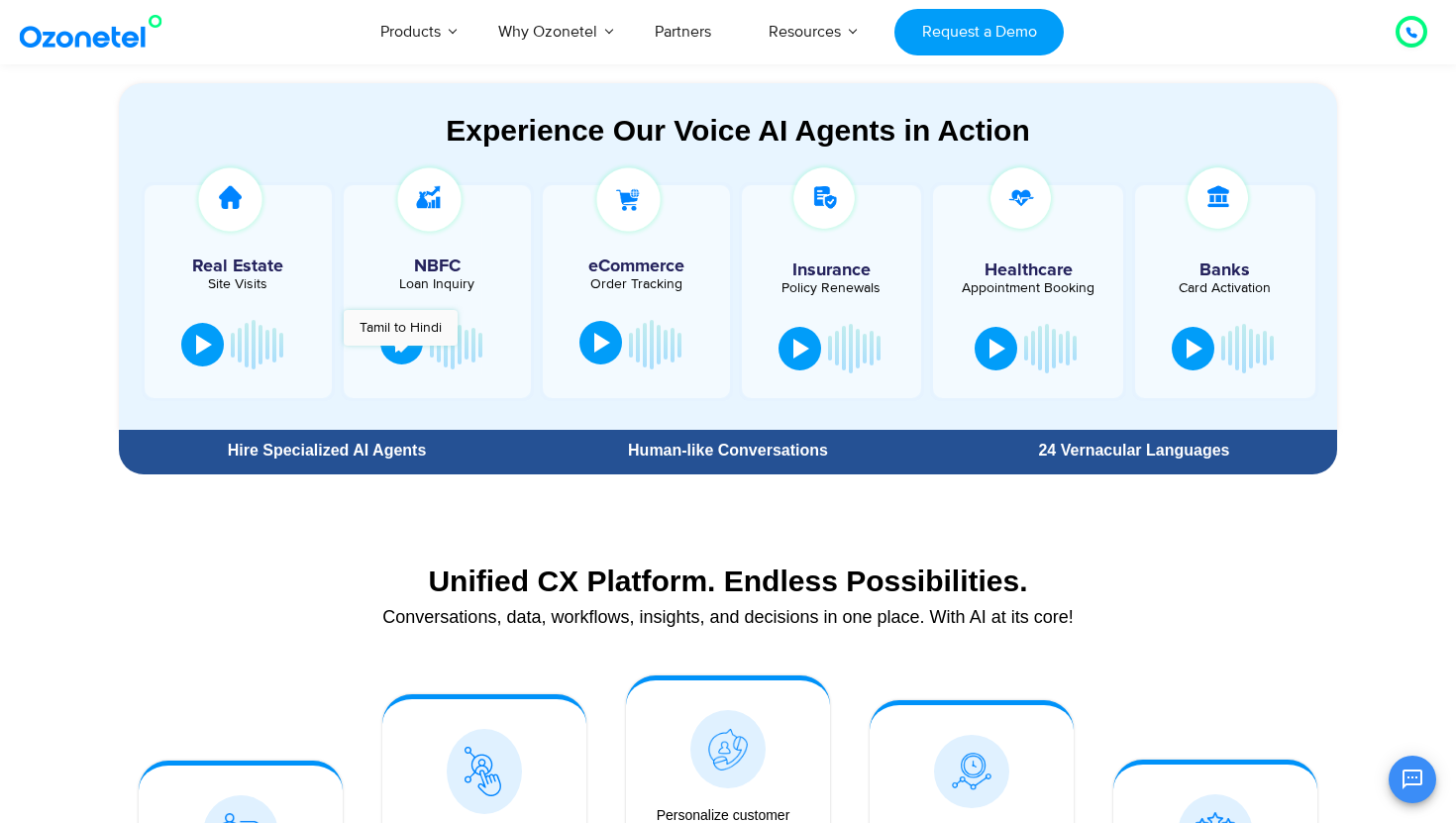 click at bounding box center [401, 343] 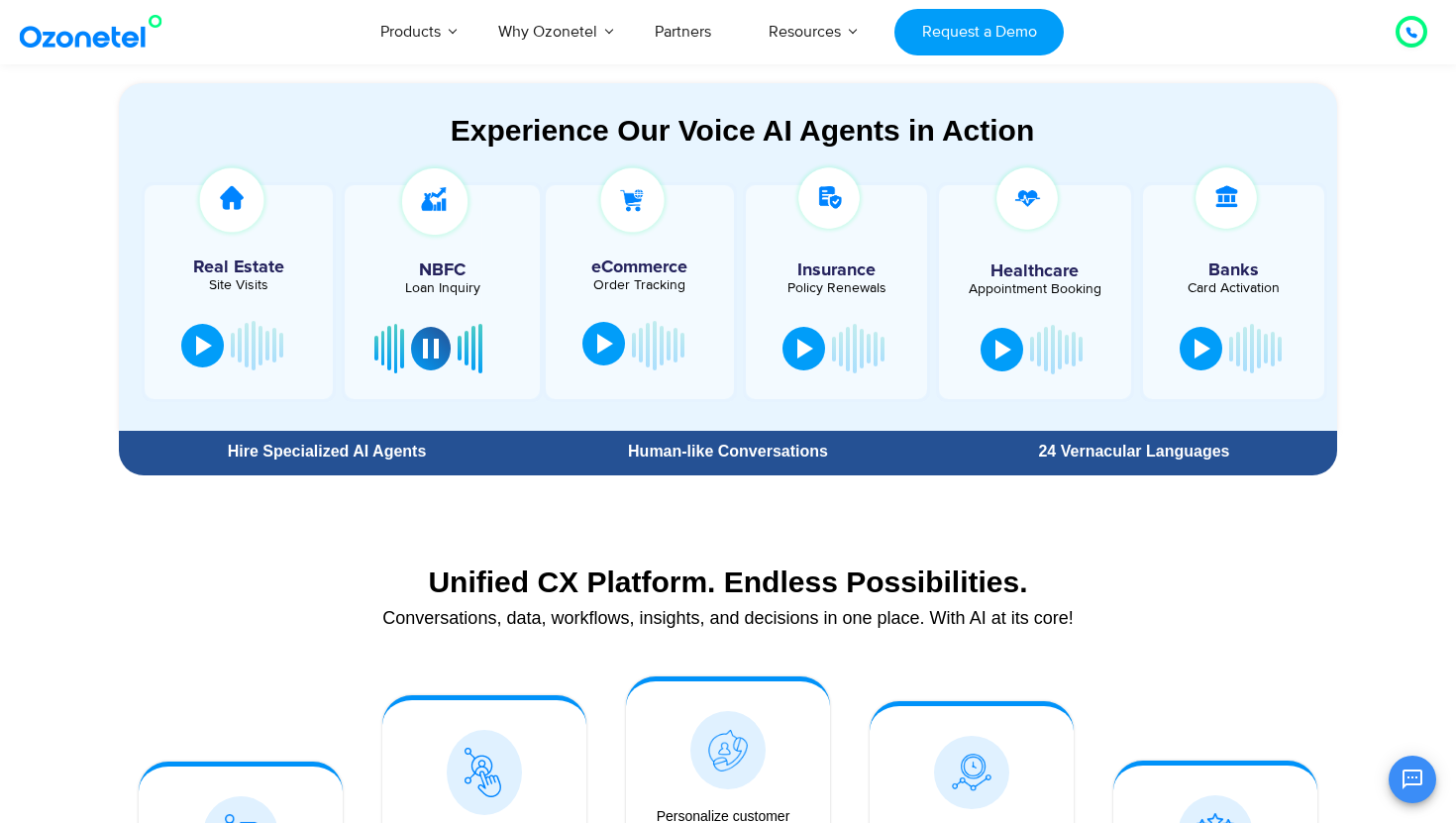 click on "Unified CX Platform. Endless Possibilities.
Conversations, data, workflows, insights, and decisions in one place. With AI at its core!" at bounding box center (728, 590) 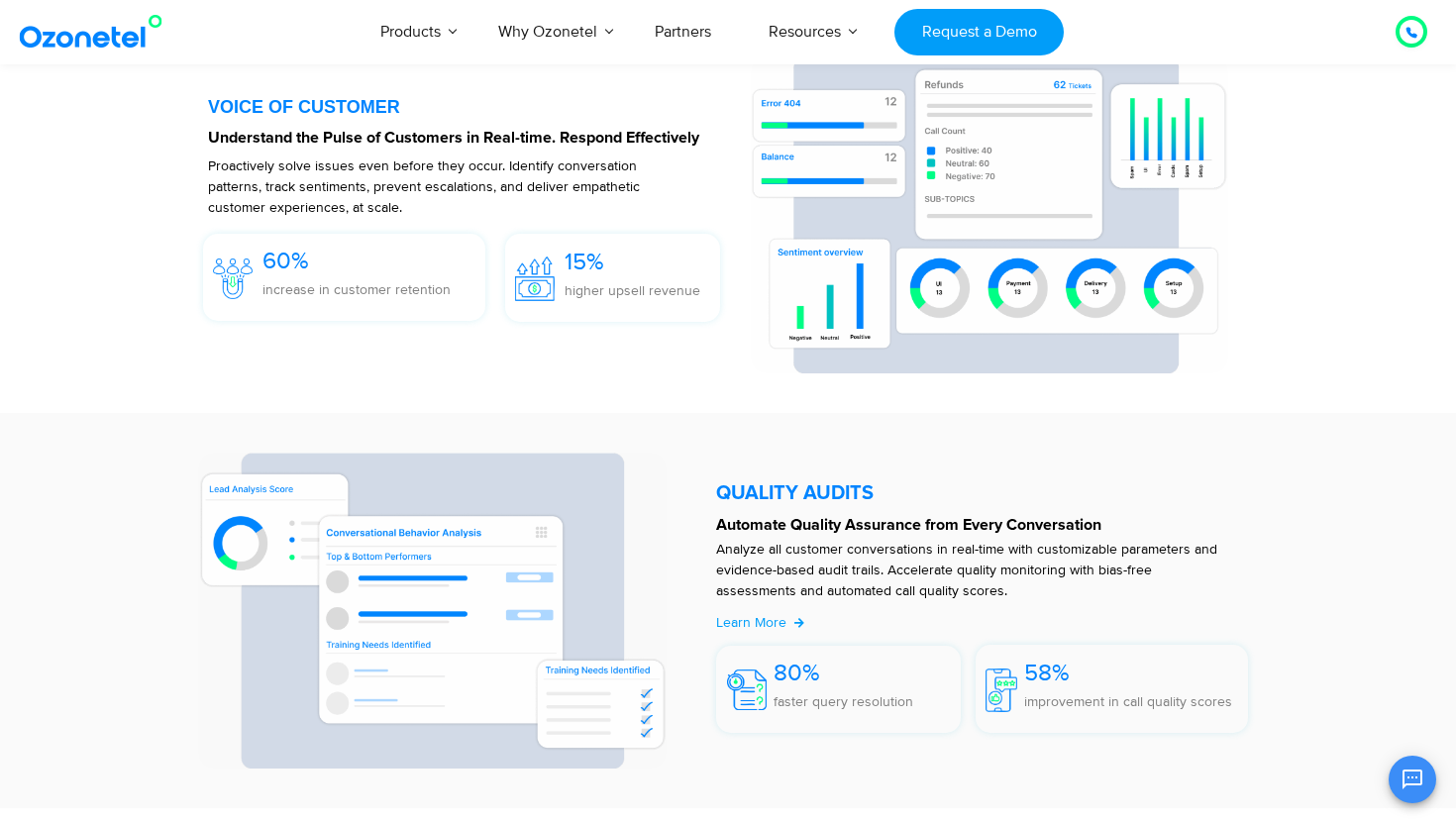 scroll, scrollTop: 3061, scrollLeft: 0, axis: vertical 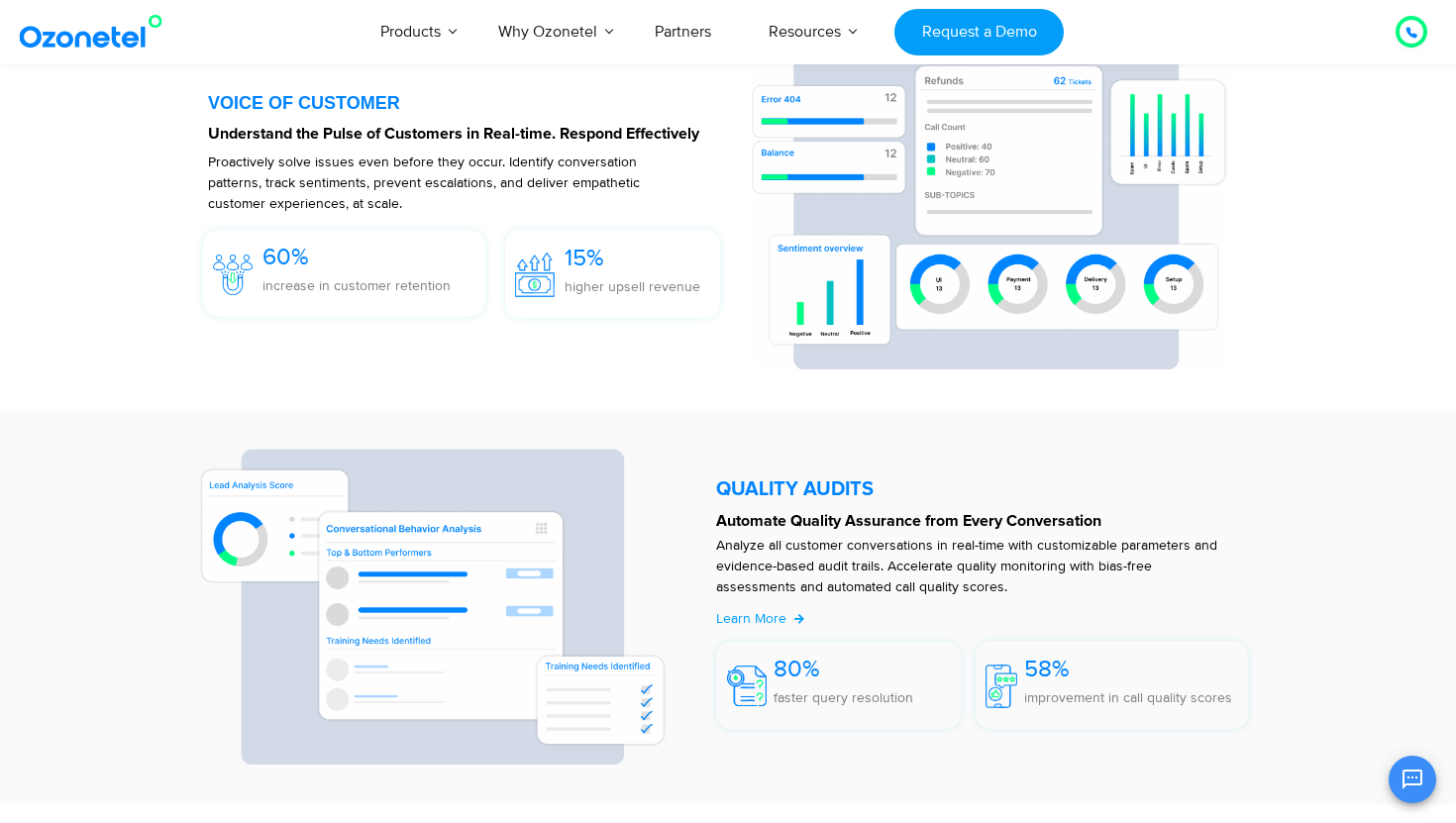 click 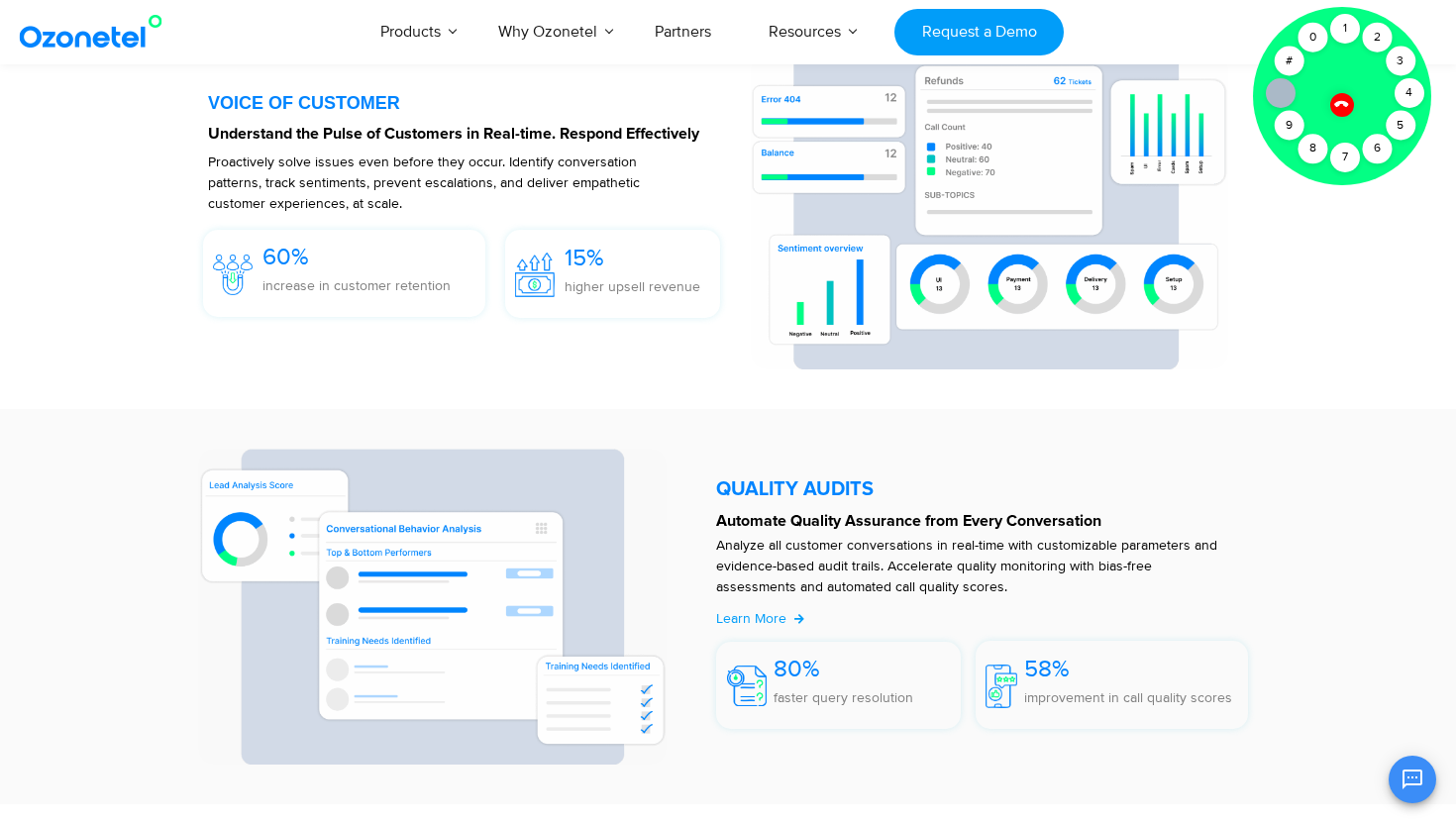 click 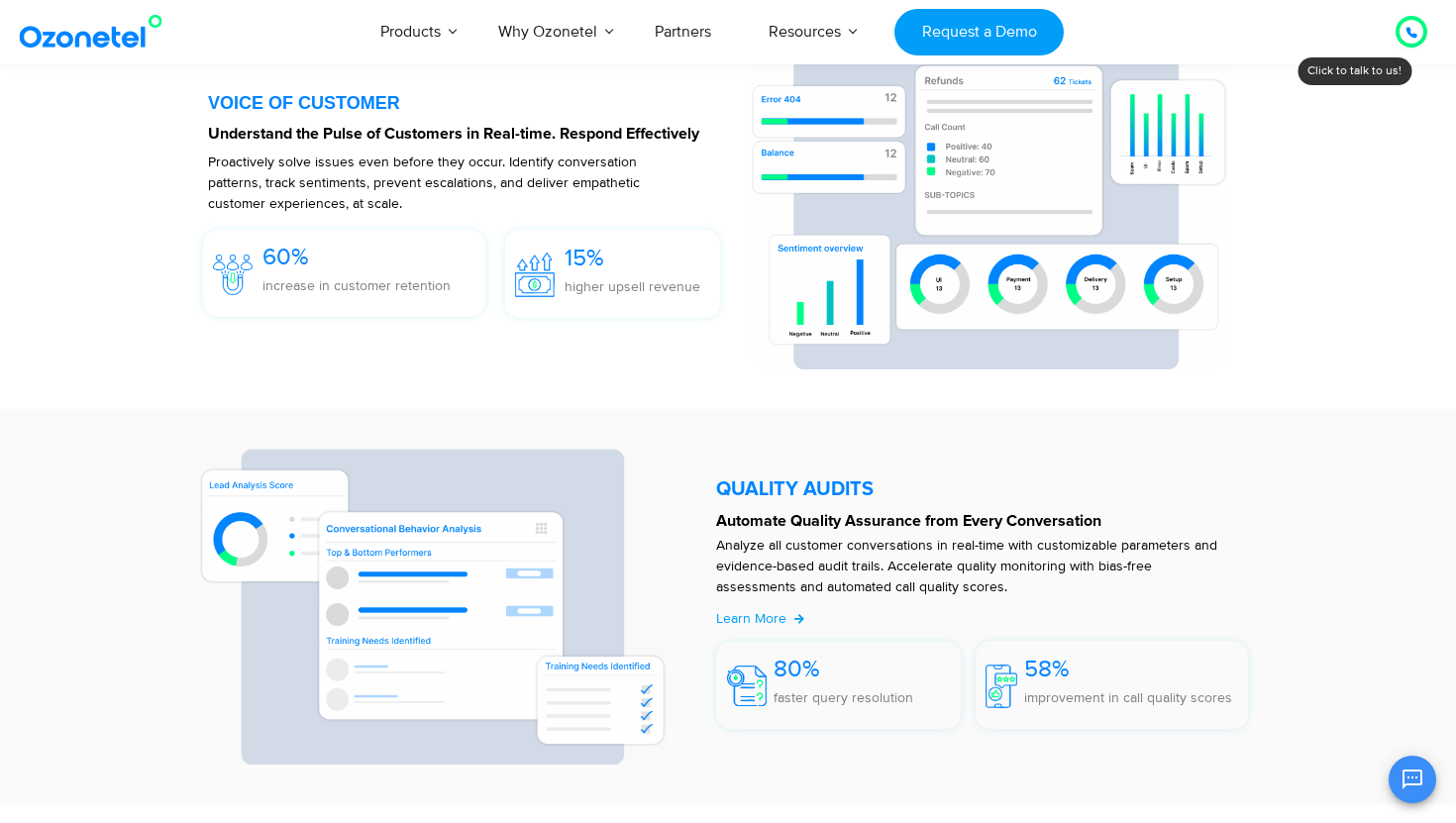 click on "VOICE OF CUSTOMER
Understand the Pulse of Customers in Real-time. Respond Effectively
Proactively solve issues even before they occur. Identify conversation patterns, track sentiments, prevent escalations, and deliver empathetic customer experiences, at scale.
60%
increase in customer retention
15%
higher upsell revenue" at bounding box center [728, 211] 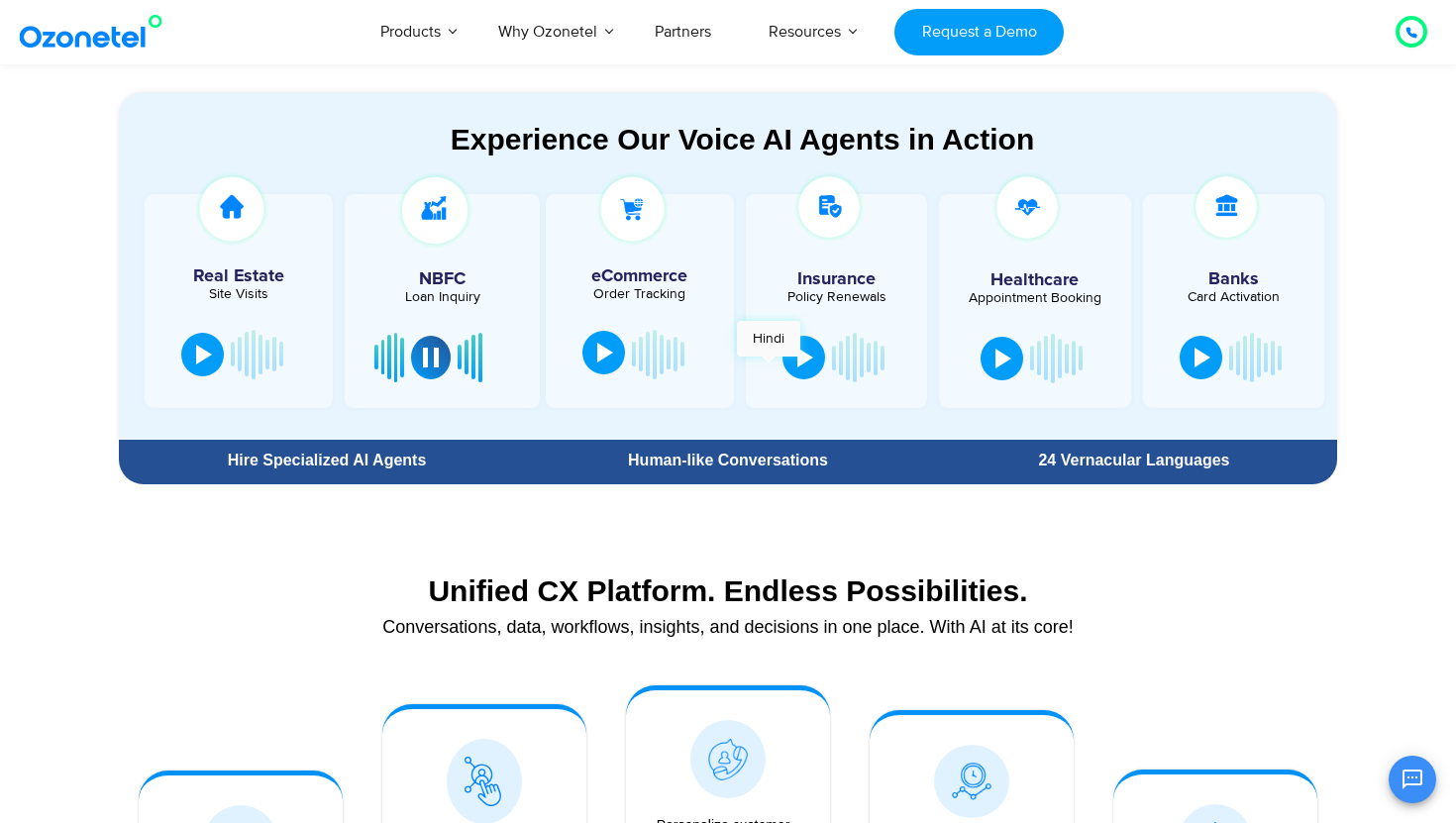 scroll, scrollTop: 1074, scrollLeft: 0, axis: vertical 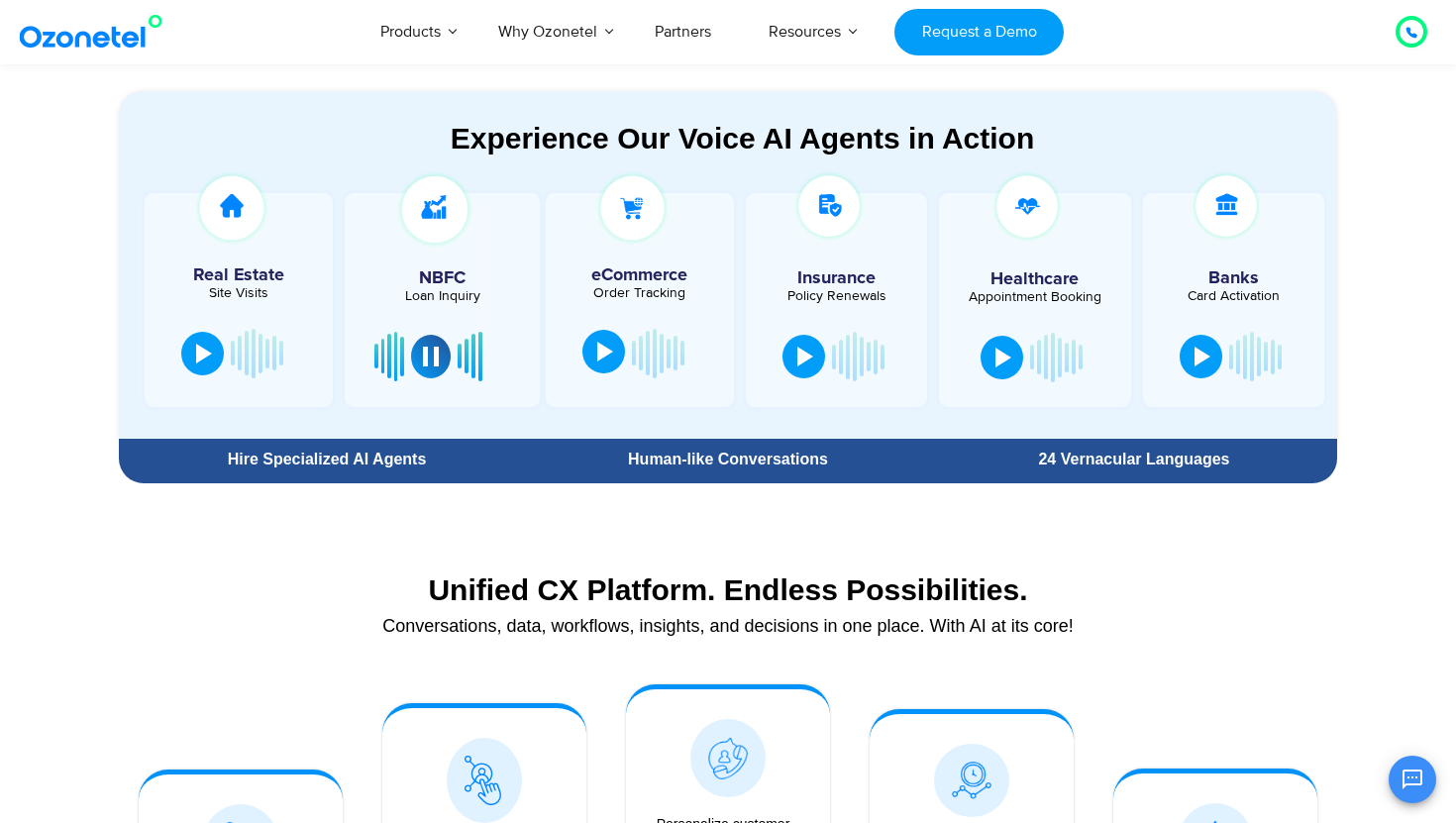 click on "Experience Our Voice AI Agents in Action
Real Estate
Site Visits
NBFC
Loan Inquiry" at bounding box center [742, 279] 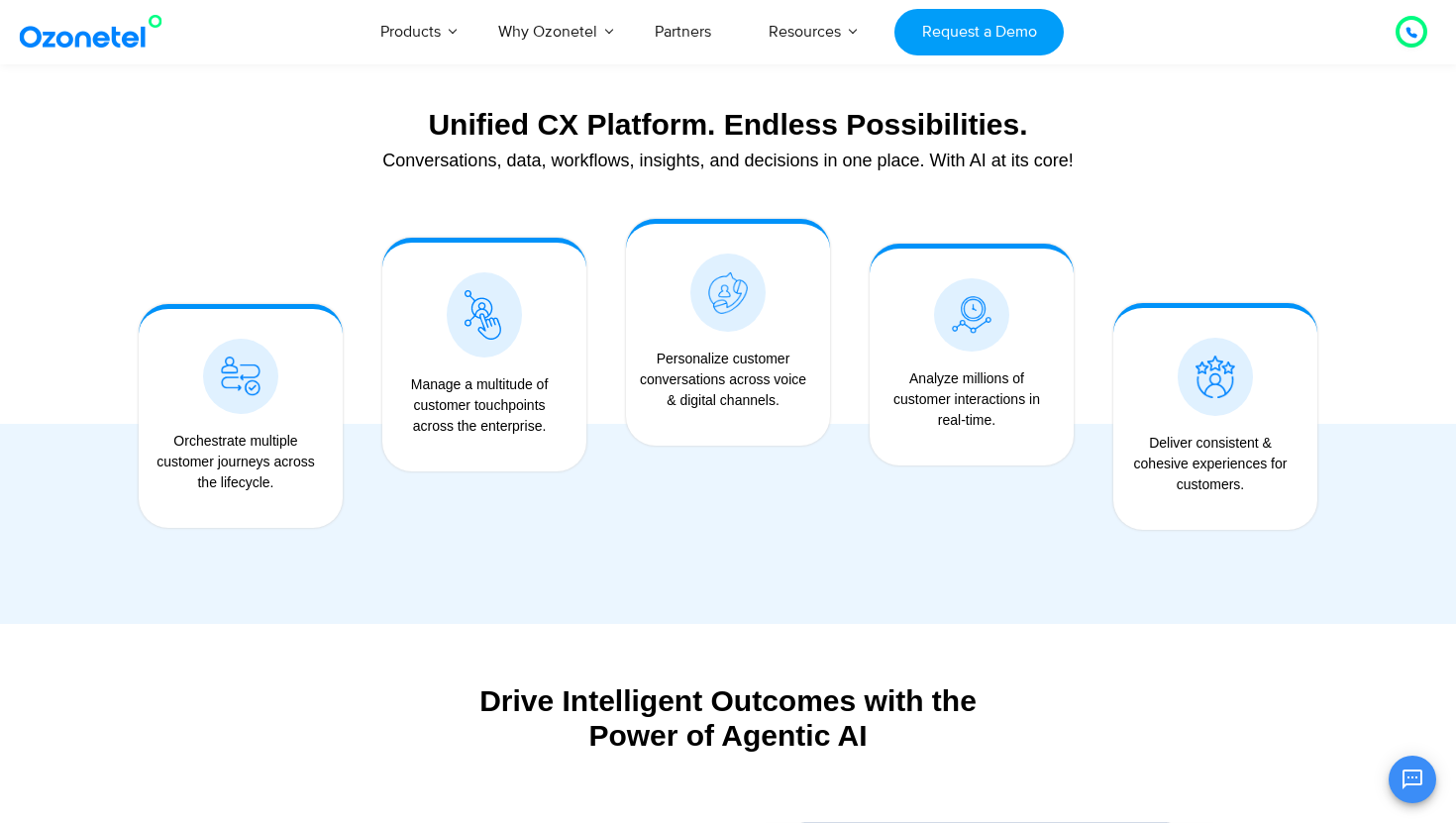 scroll, scrollTop: 1541, scrollLeft: 0, axis: vertical 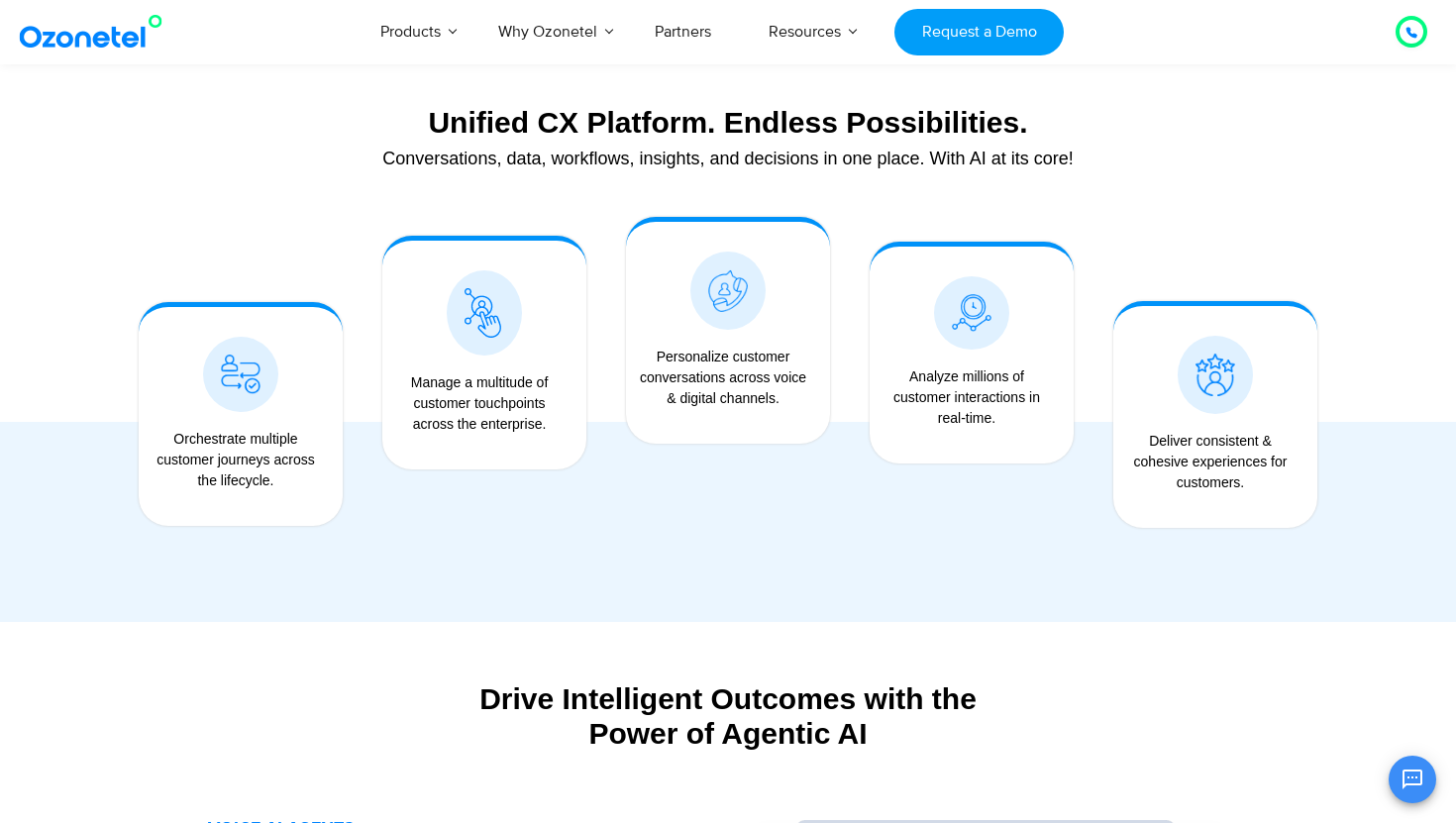 click on "Conversations, data, workflows, insights, and decisions in one place. With AI at its core!" at bounding box center [728, 158] 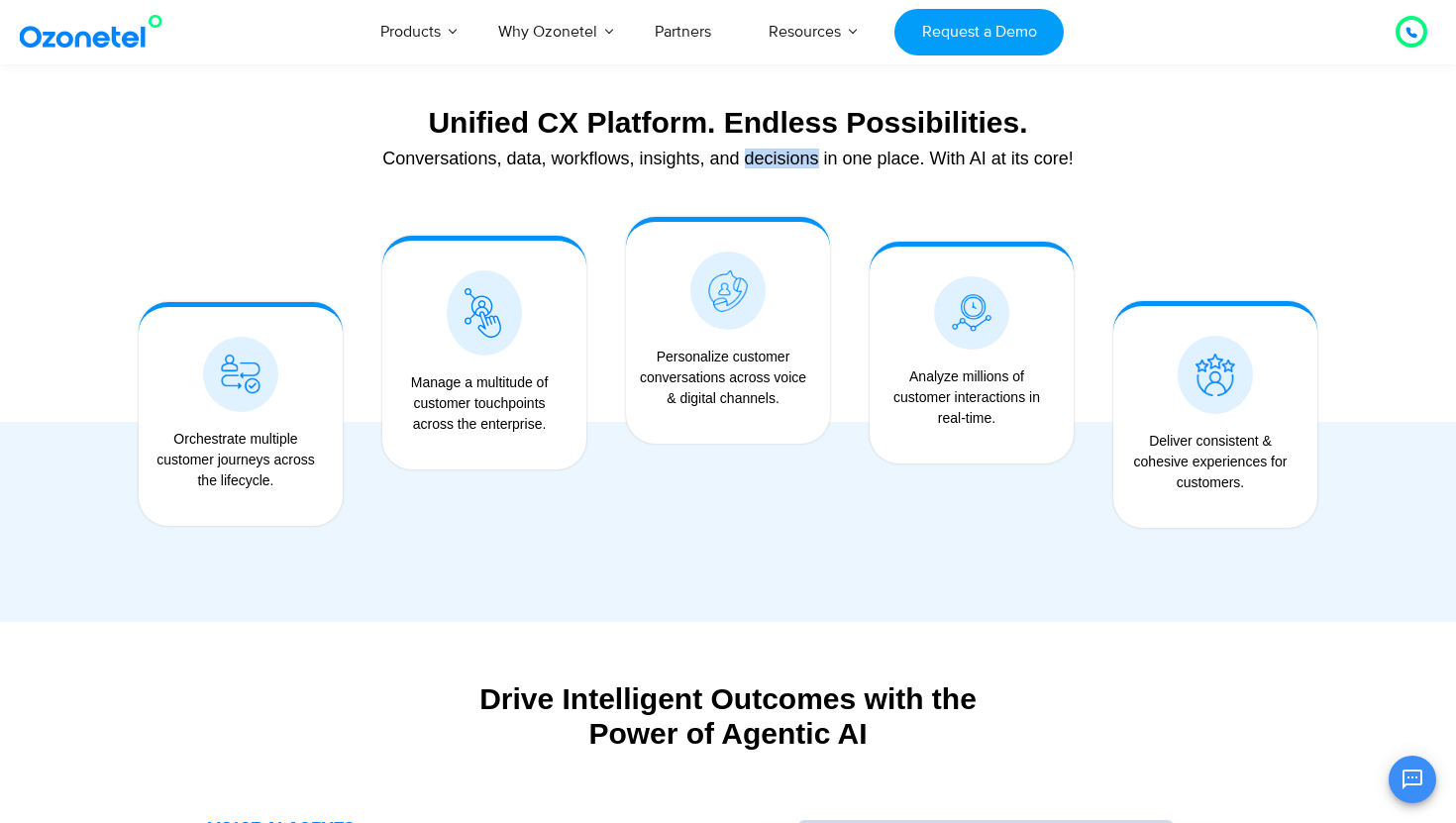 click on "Conversations, data, workflows, insights, and decisions in one place. With AI at its core!" at bounding box center (728, 158) 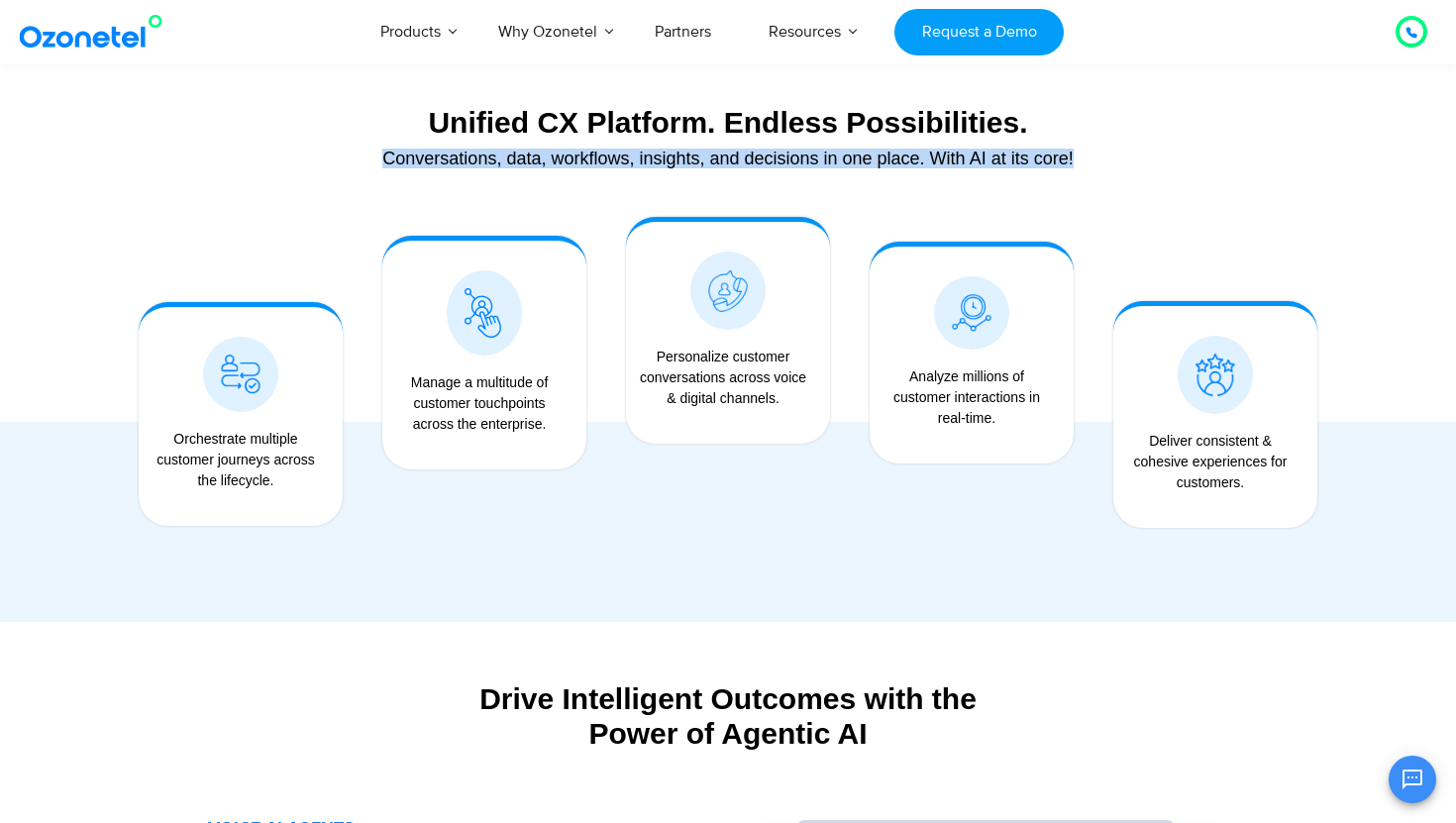 click on "Conversations, data, workflows, insights, and decisions in one place. With AI at its core!" at bounding box center (728, 158) 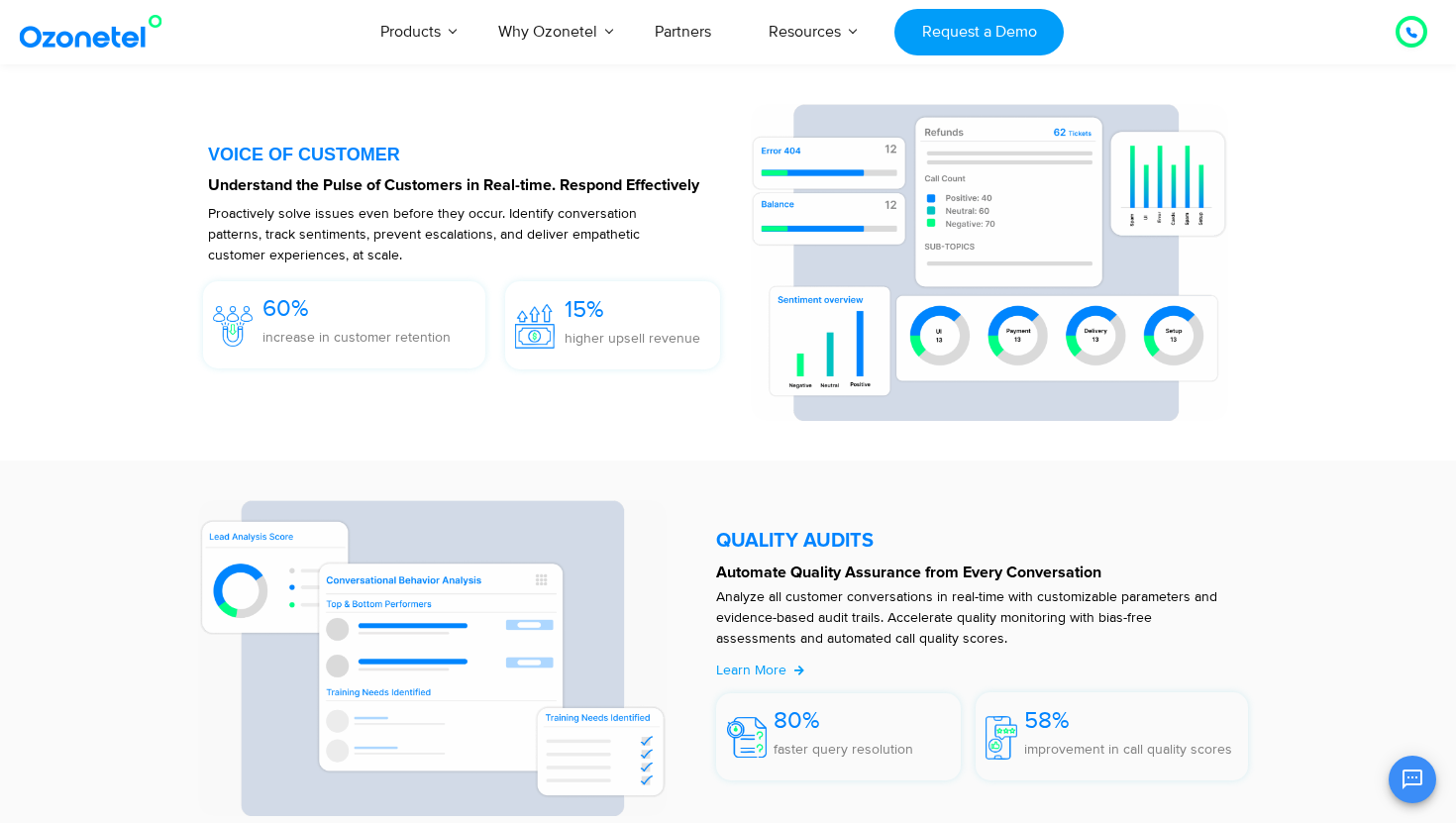 scroll, scrollTop: 3012, scrollLeft: 0, axis: vertical 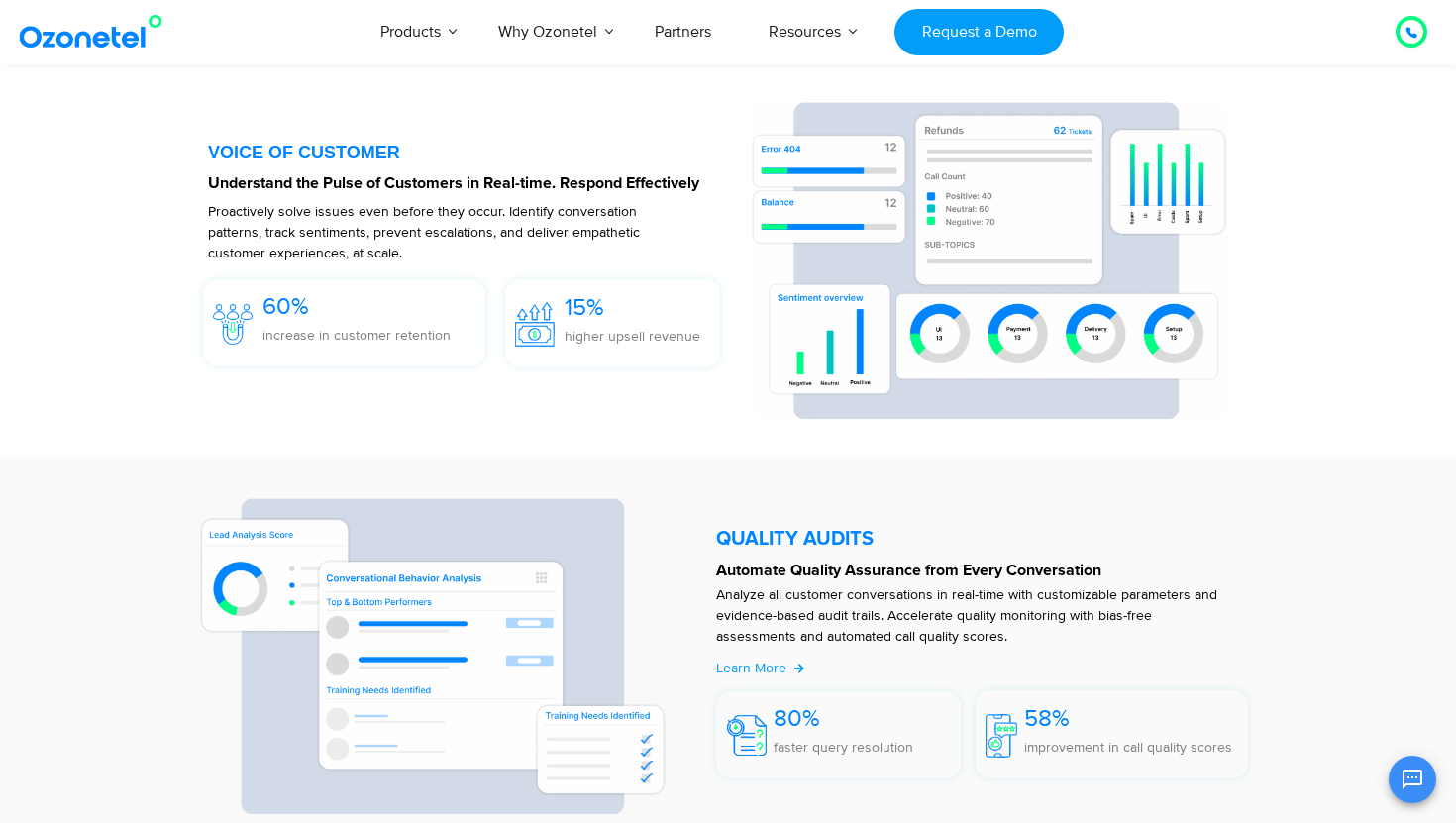 click on "VOICE OF CUSTOMER
Understand the Pulse of Customers in Real-time. Respond Effectively
Proactively solve issues even before they occur. Identify conversation patterns, track sentiments, prevent escalations, and deliver empathetic customer experiences, at scale.
60%
increase in customer retention
15%
higher upsell revenue" at bounding box center [728, 260] 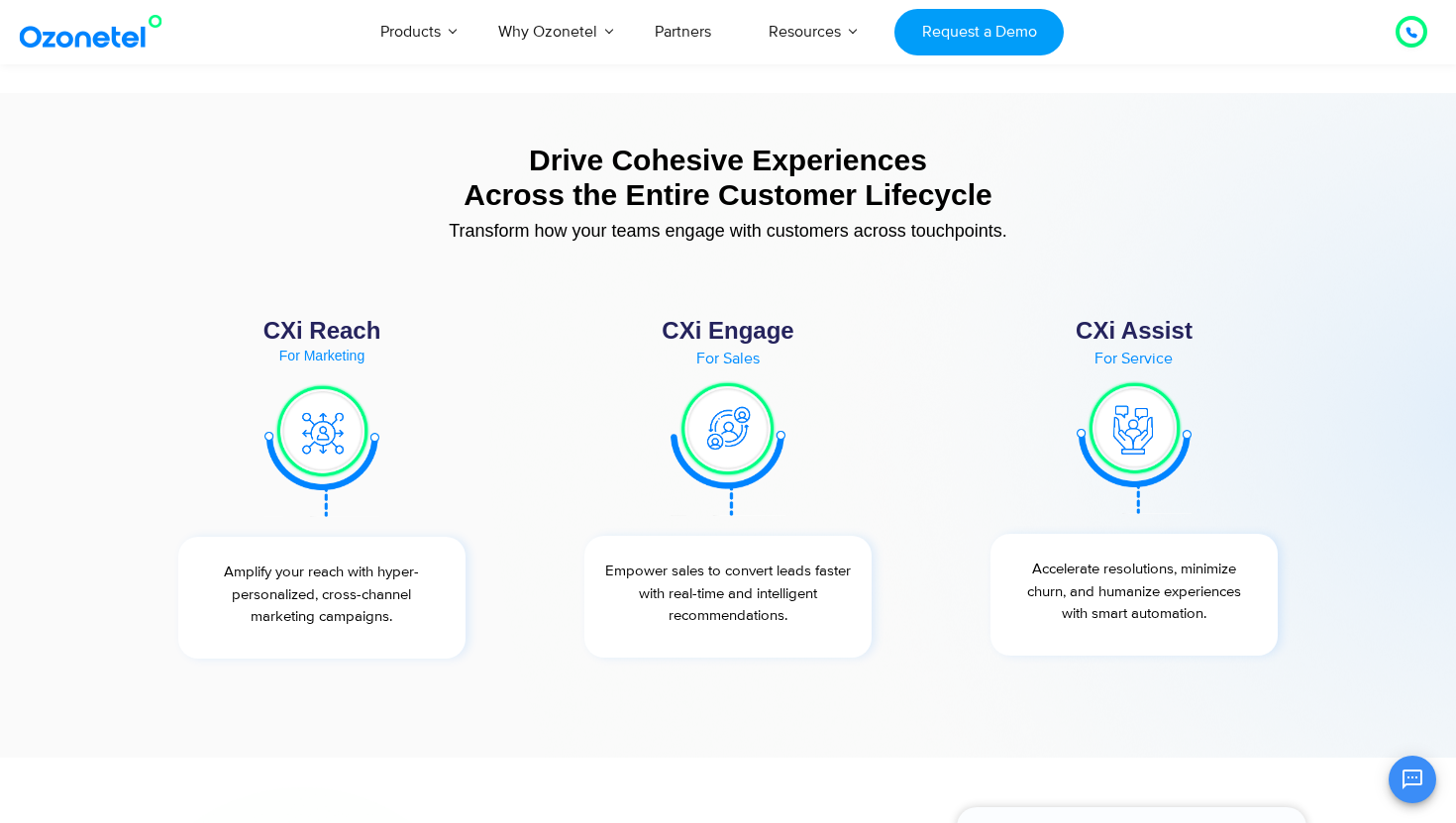 scroll, scrollTop: 7197, scrollLeft: 0, axis: vertical 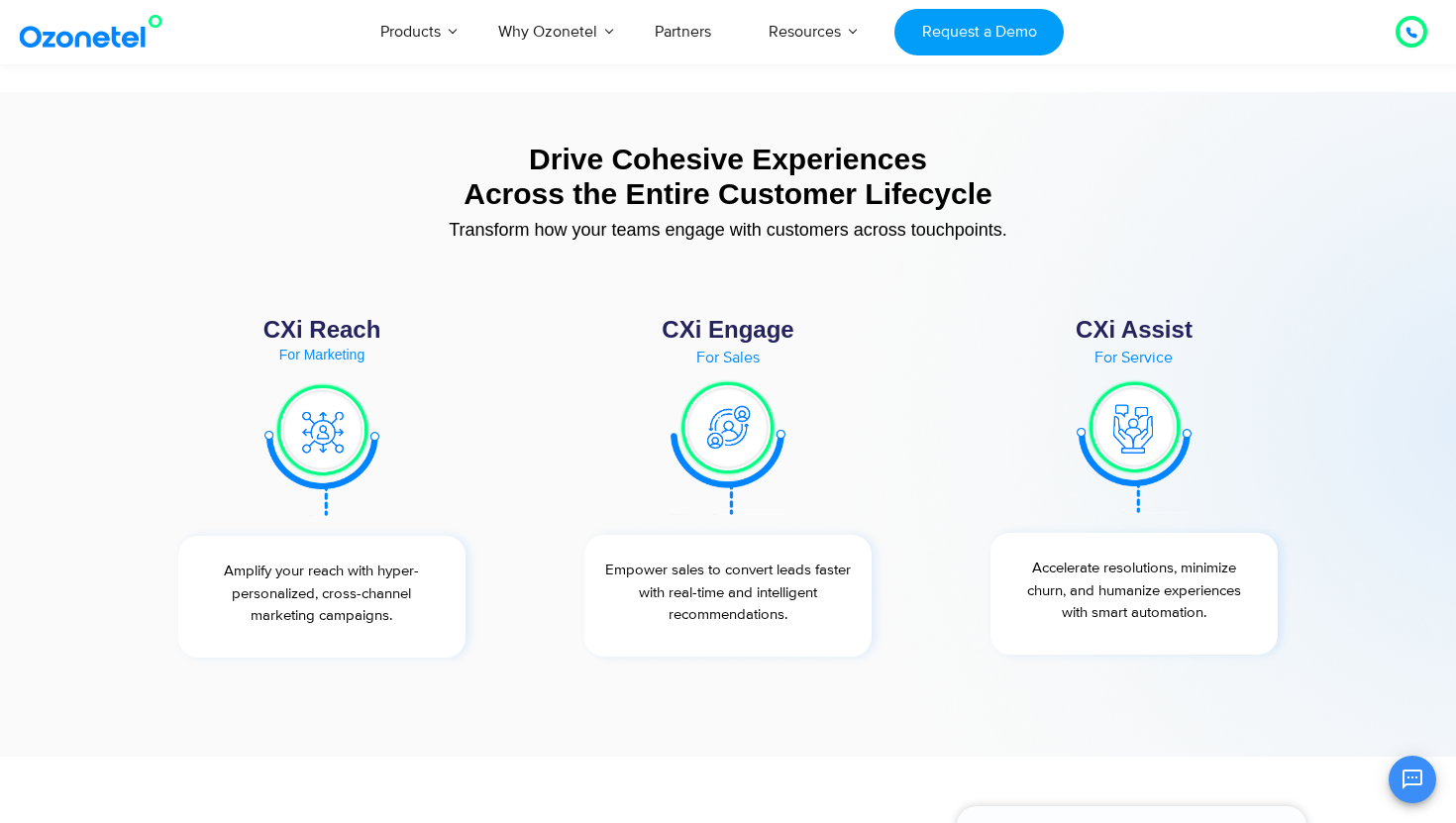 click on "Drive Cohesive Experiences  Across
the Entire Customer Lifecycle" at bounding box center (728, 176) 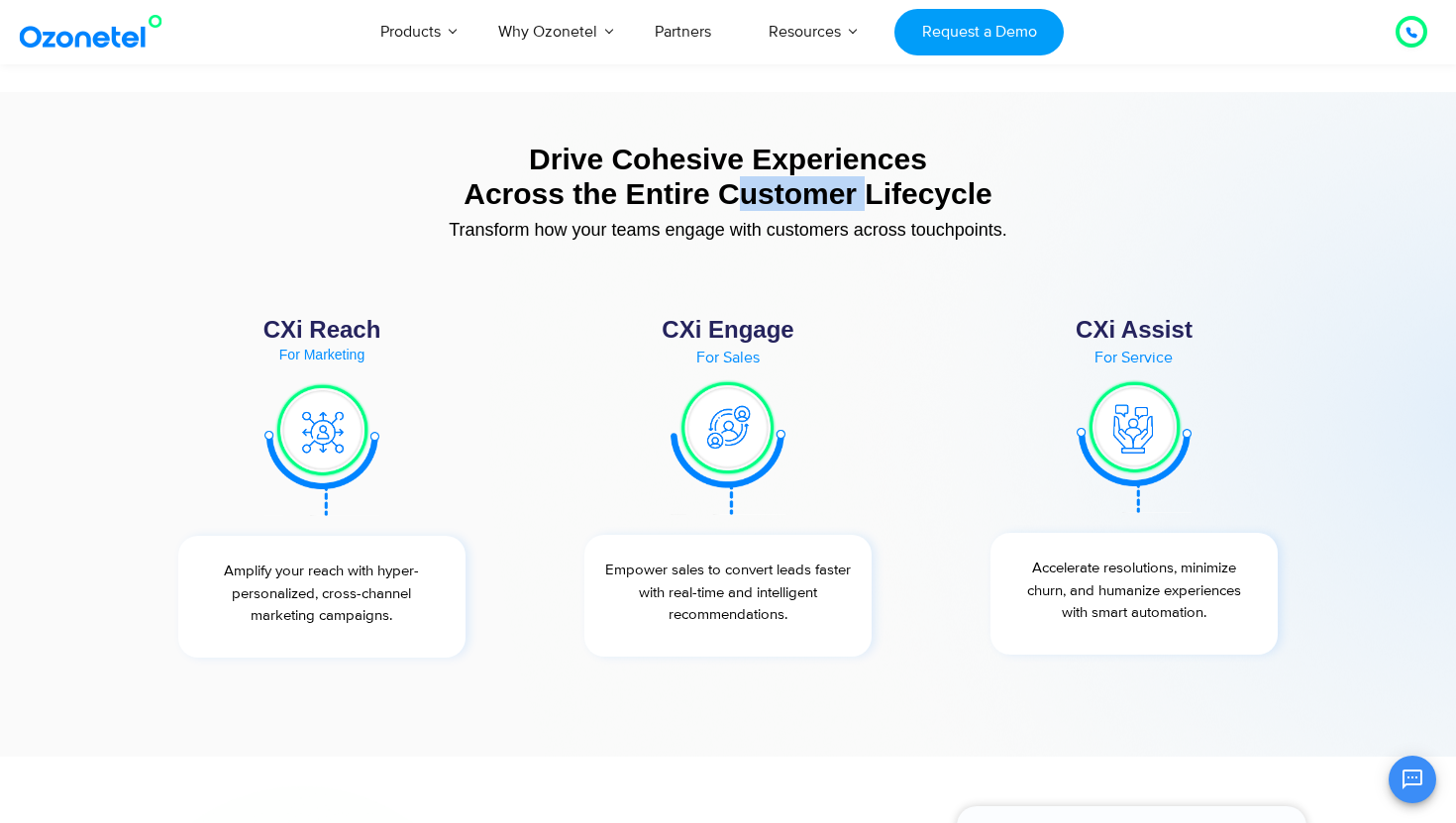 click on "Drive Cohesive Experiences  Across
the Entire Customer Lifecycle" at bounding box center [728, 176] 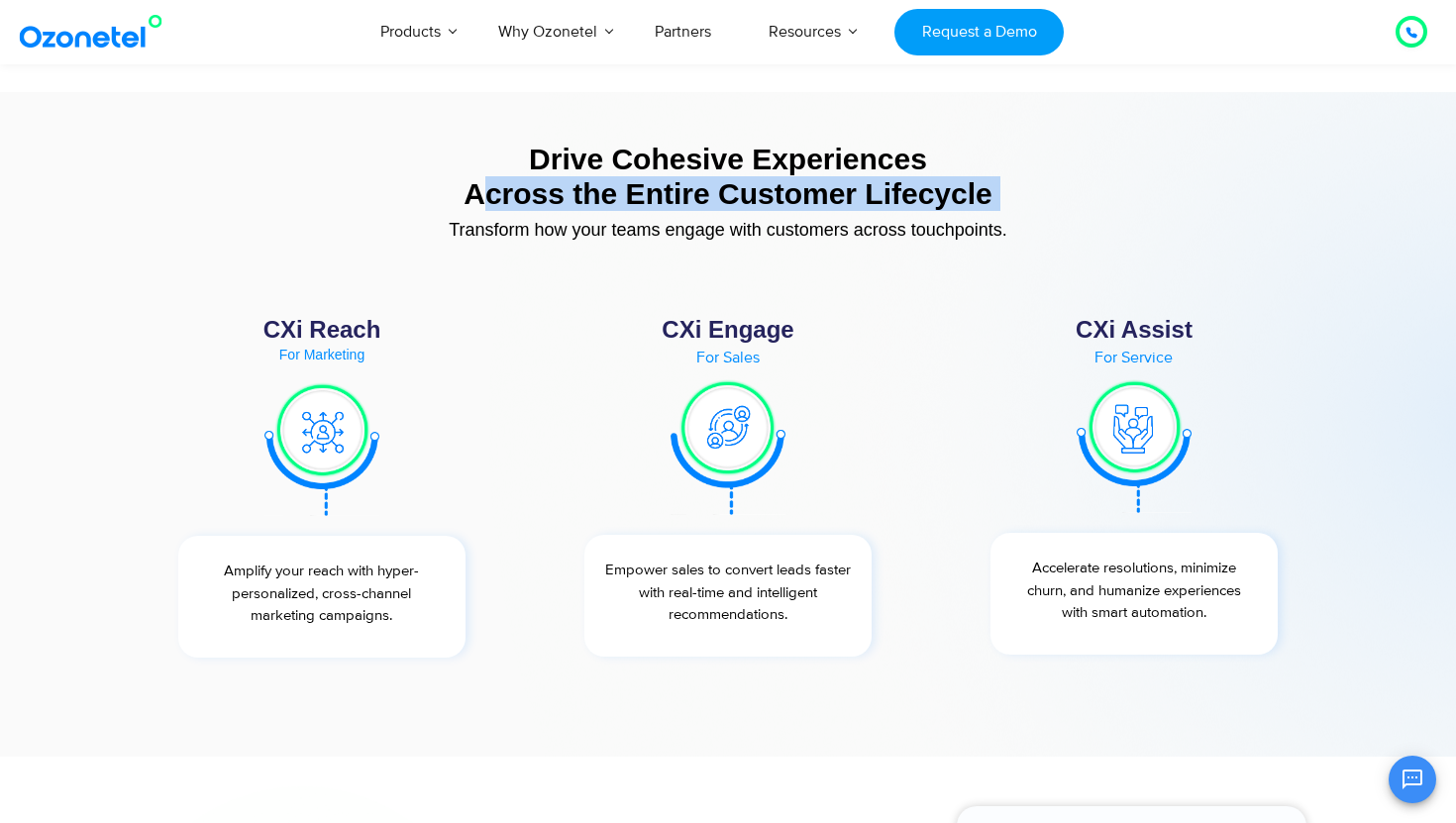 click on "Drive Cohesive Experiences  Across
the Entire Customer Lifecycle" at bounding box center (728, 176) 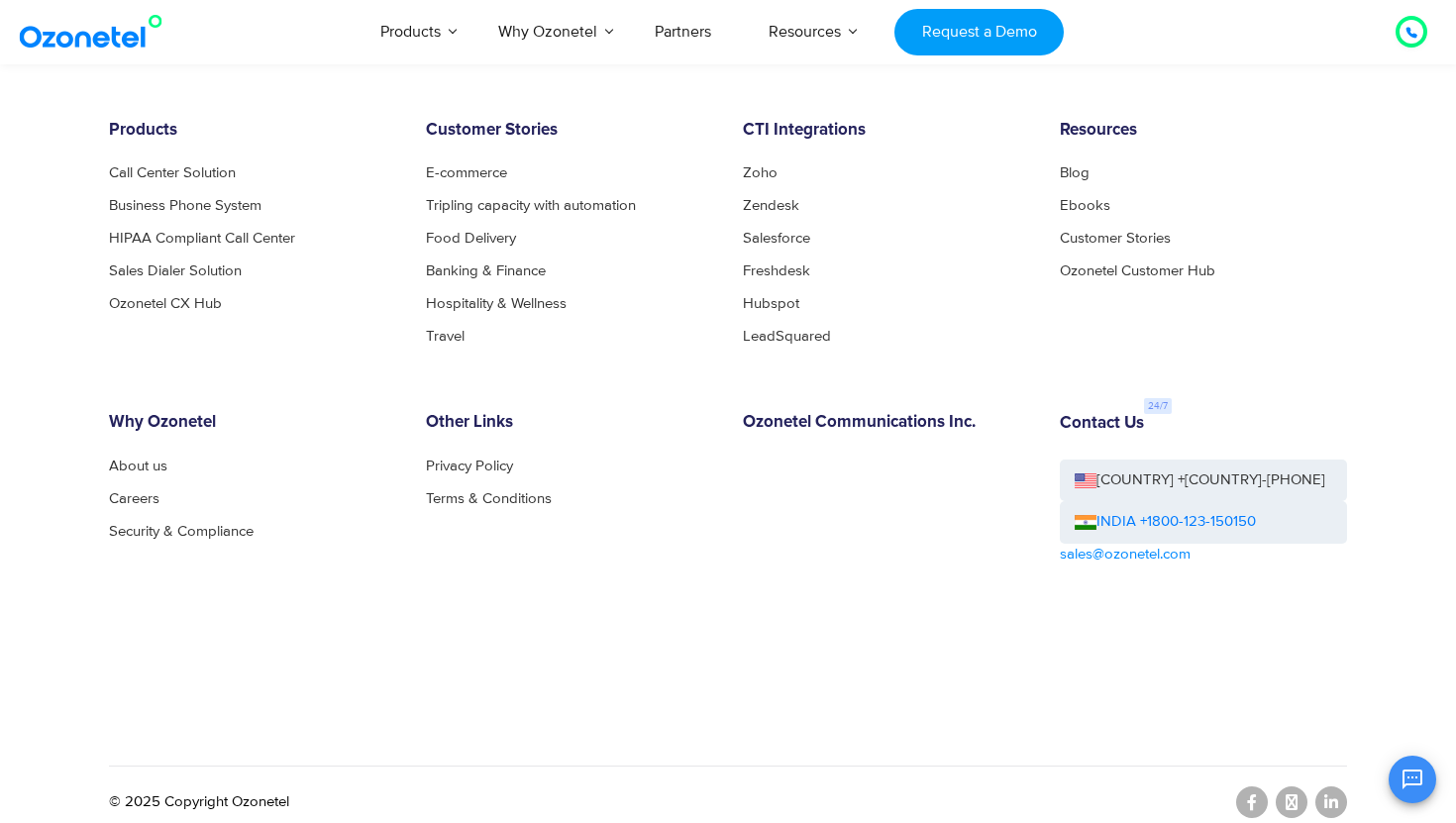 scroll, scrollTop: 10804, scrollLeft: 0, axis: vertical 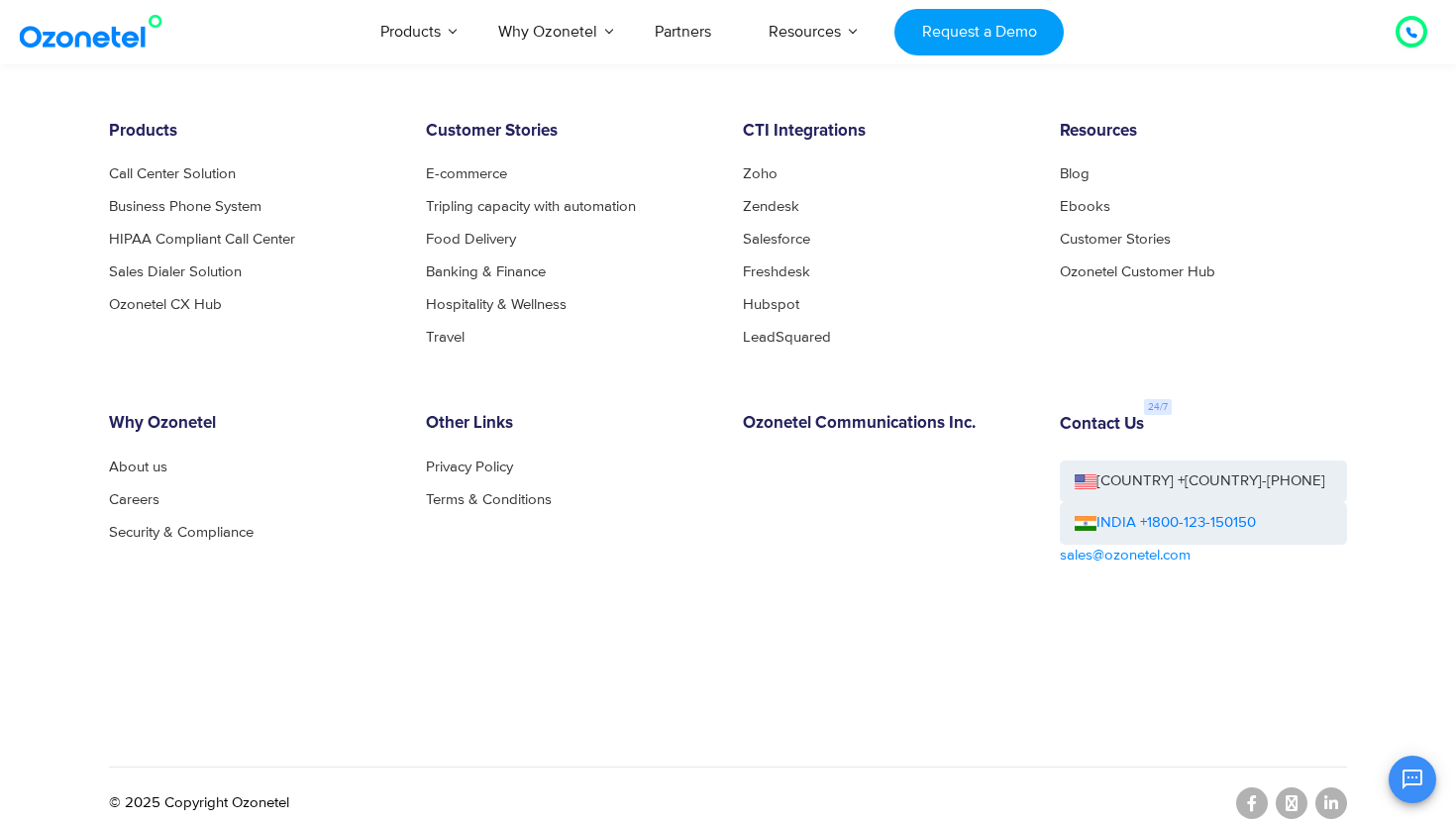 click on "Other Links
Privacy Policy
Terms & Conditions" at bounding box center [570, 546] 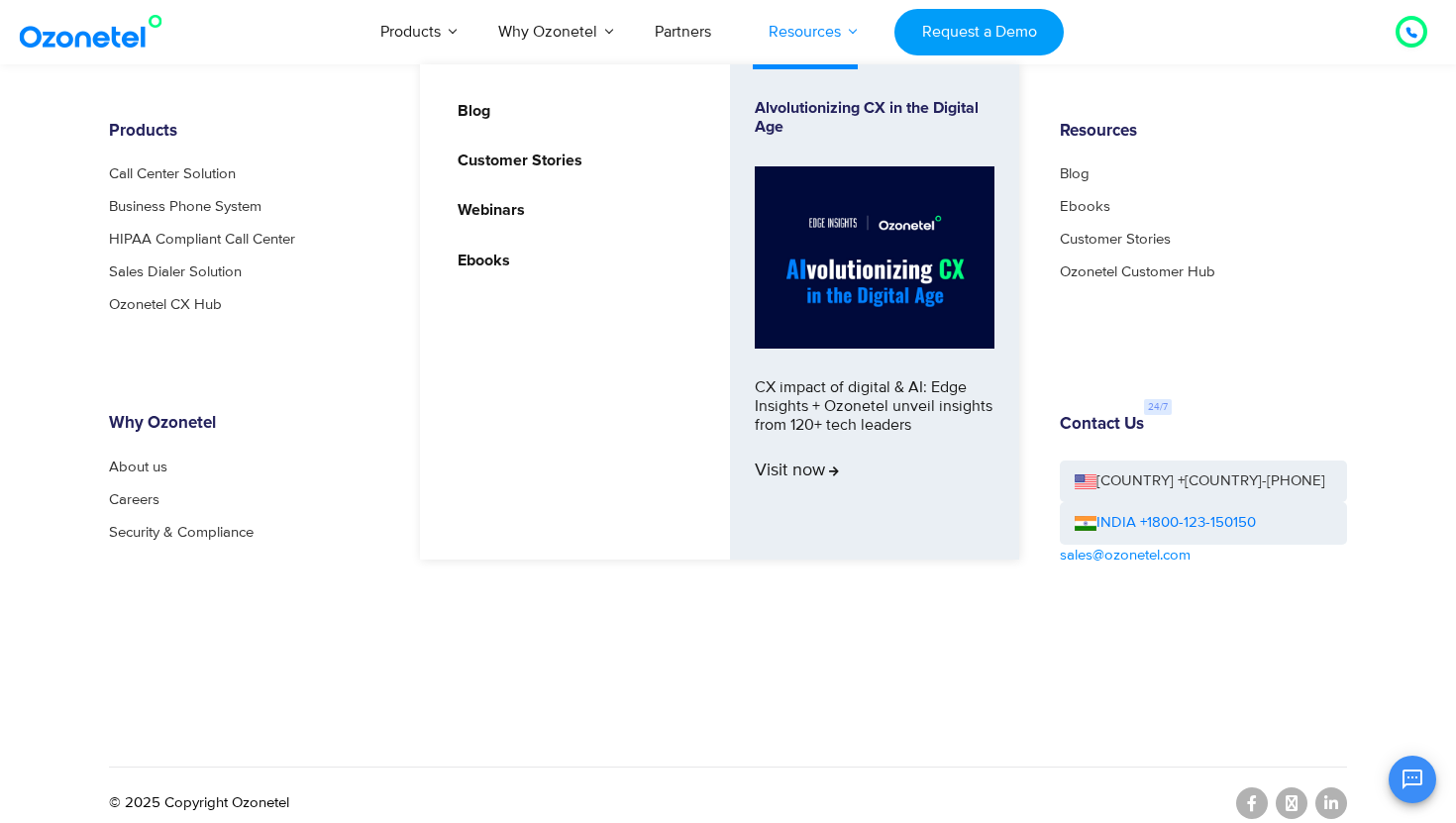 click on "Resources" at bounding box center (804, 32) 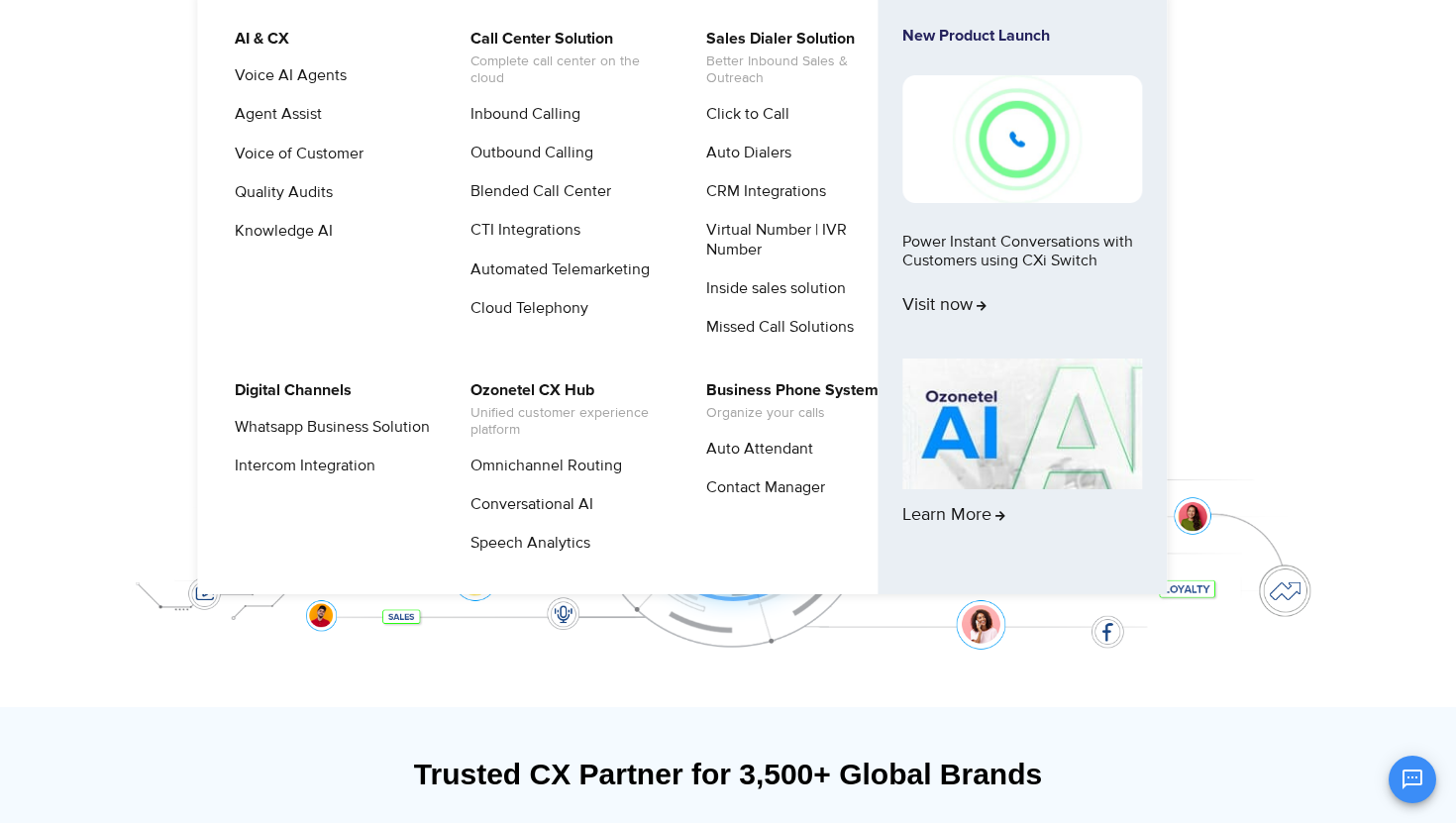 scroll, scrollTop: 0, scrollLeft: 0, axis: both 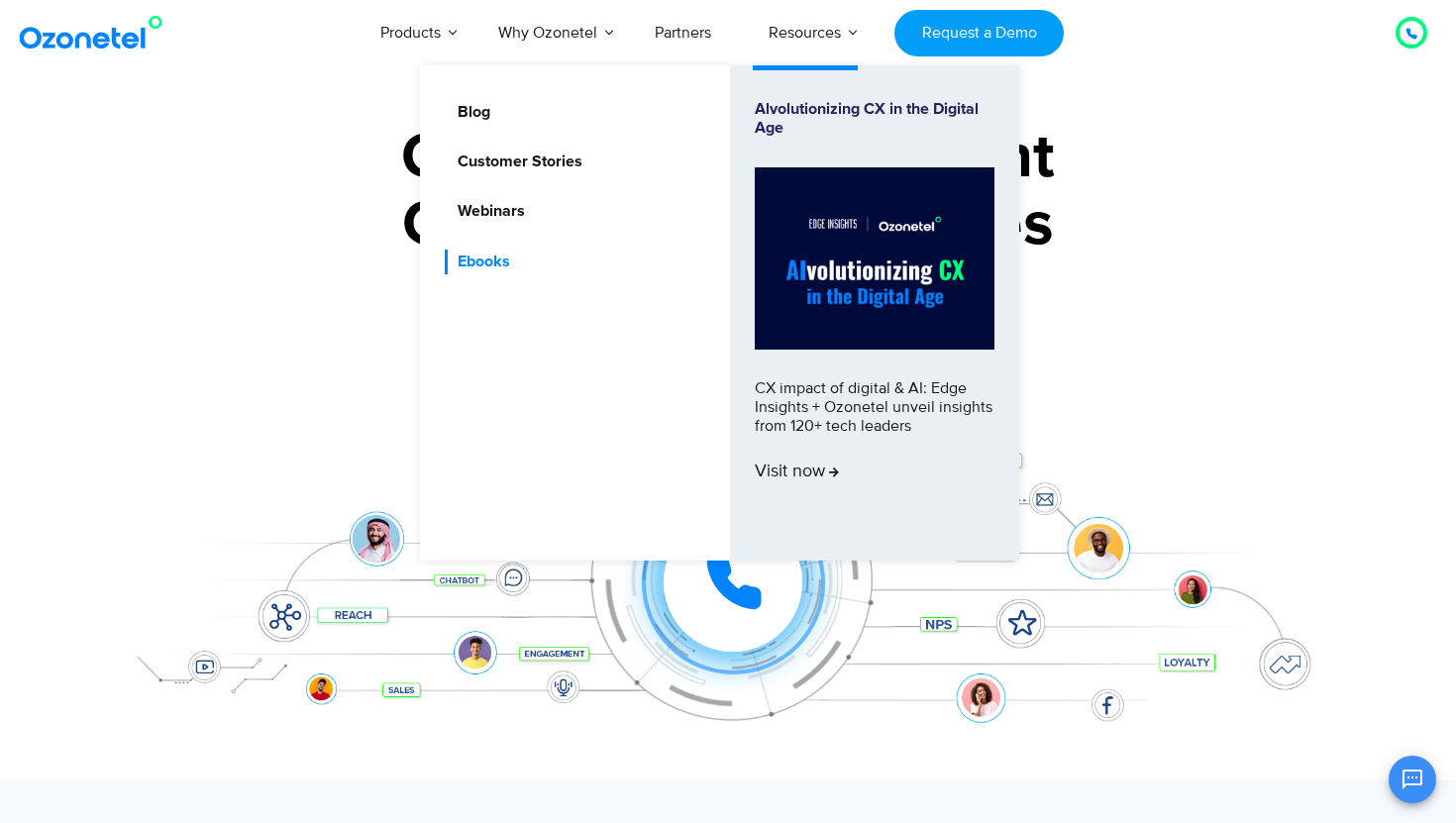 click on "Ebooks" at bounding box center [478, 261] 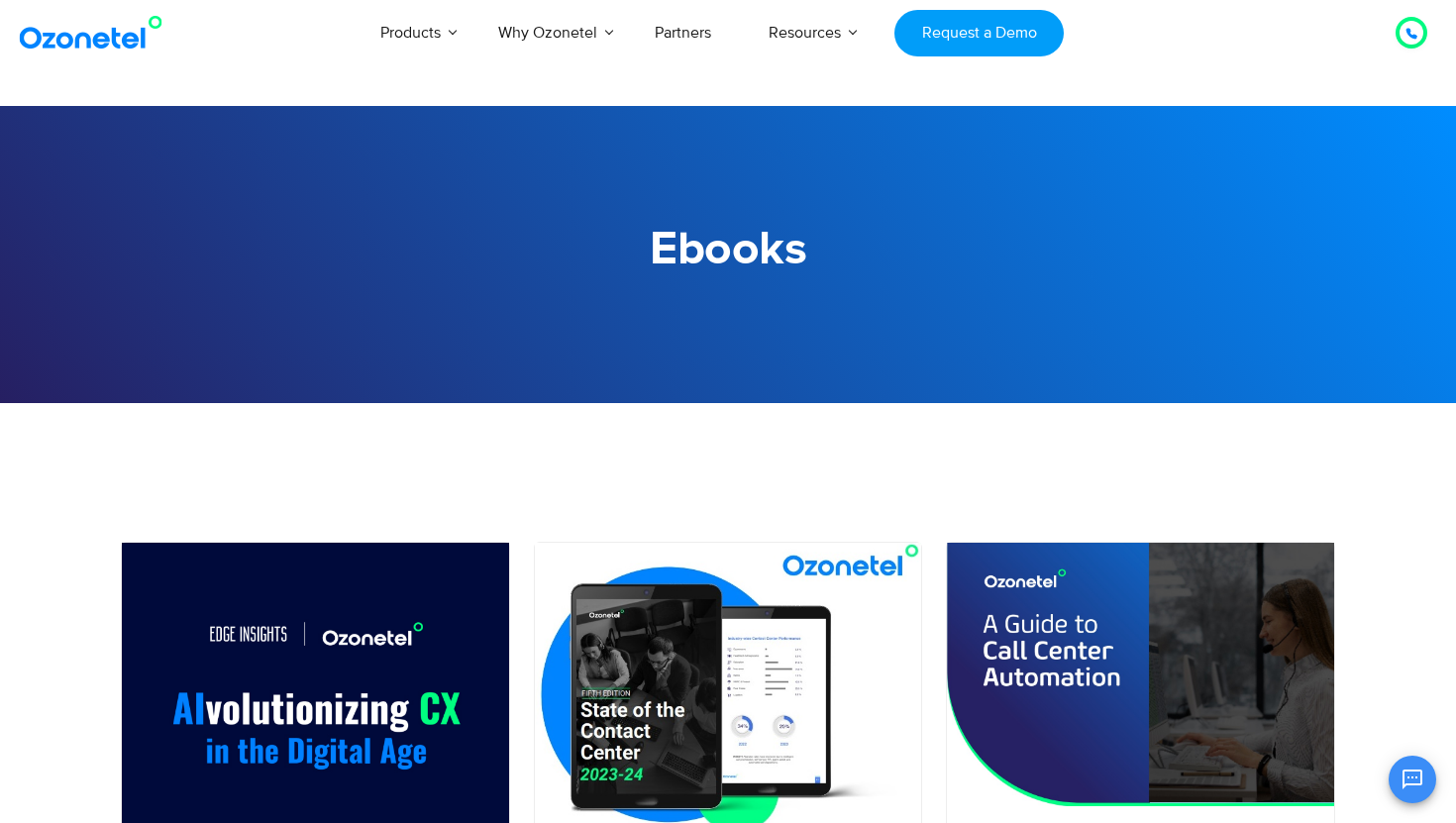 scroll, scrollTop: 62, scrollLeft: 0, axis: vertical 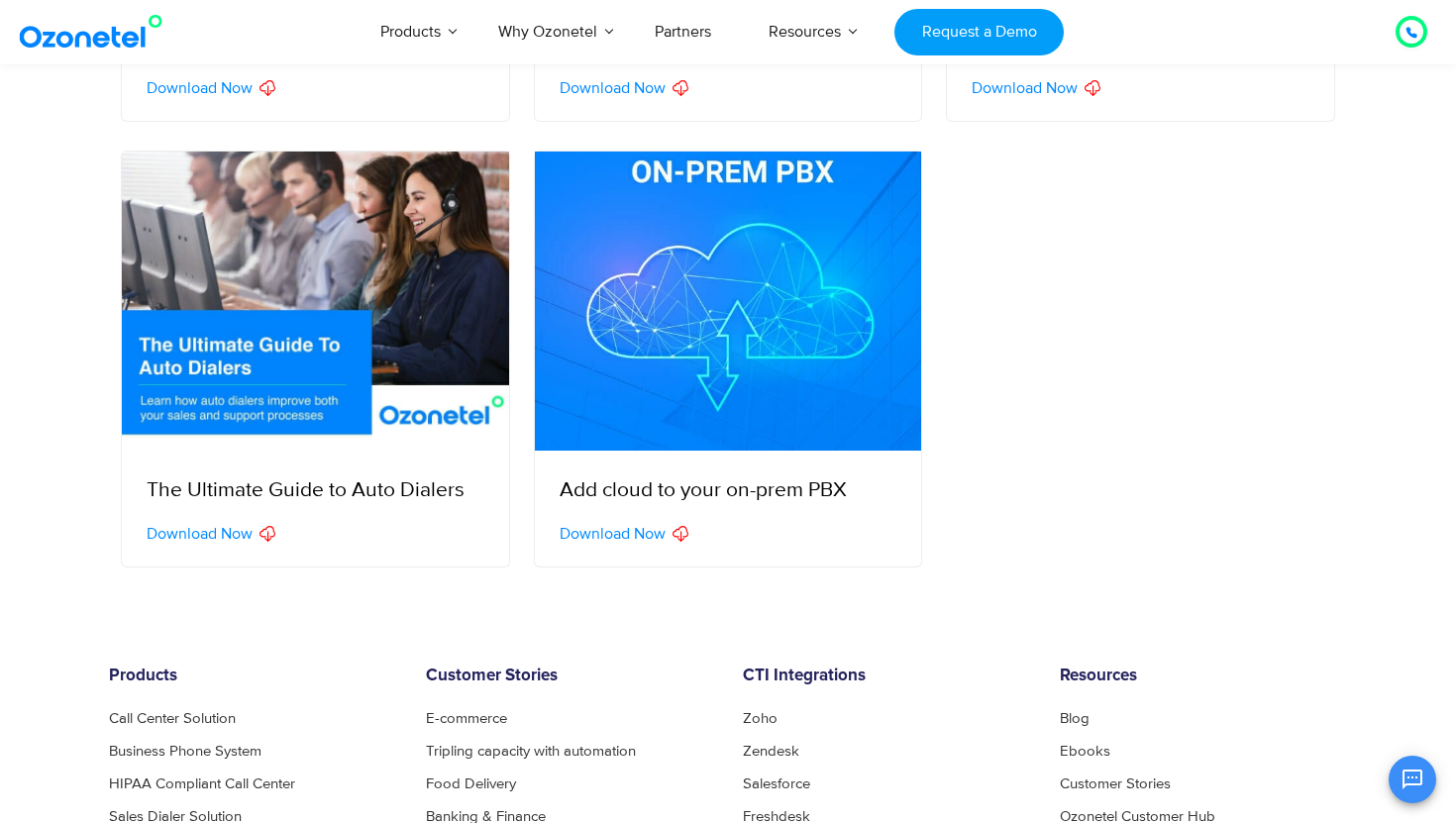 click at bounding box center [1140, 359] 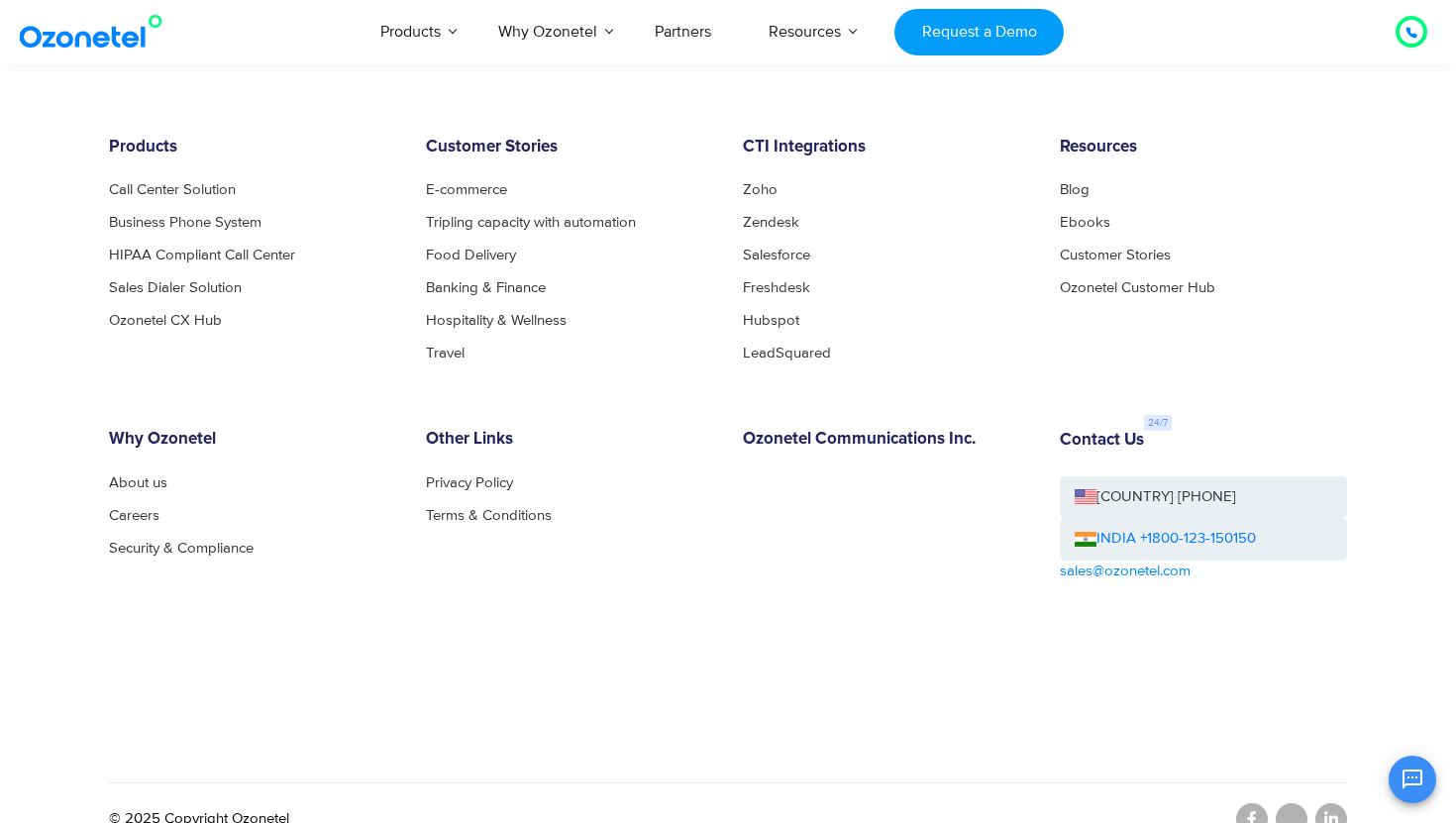 scroll, scrollTop: 1371, scrollLeft: 0, axis: vertical 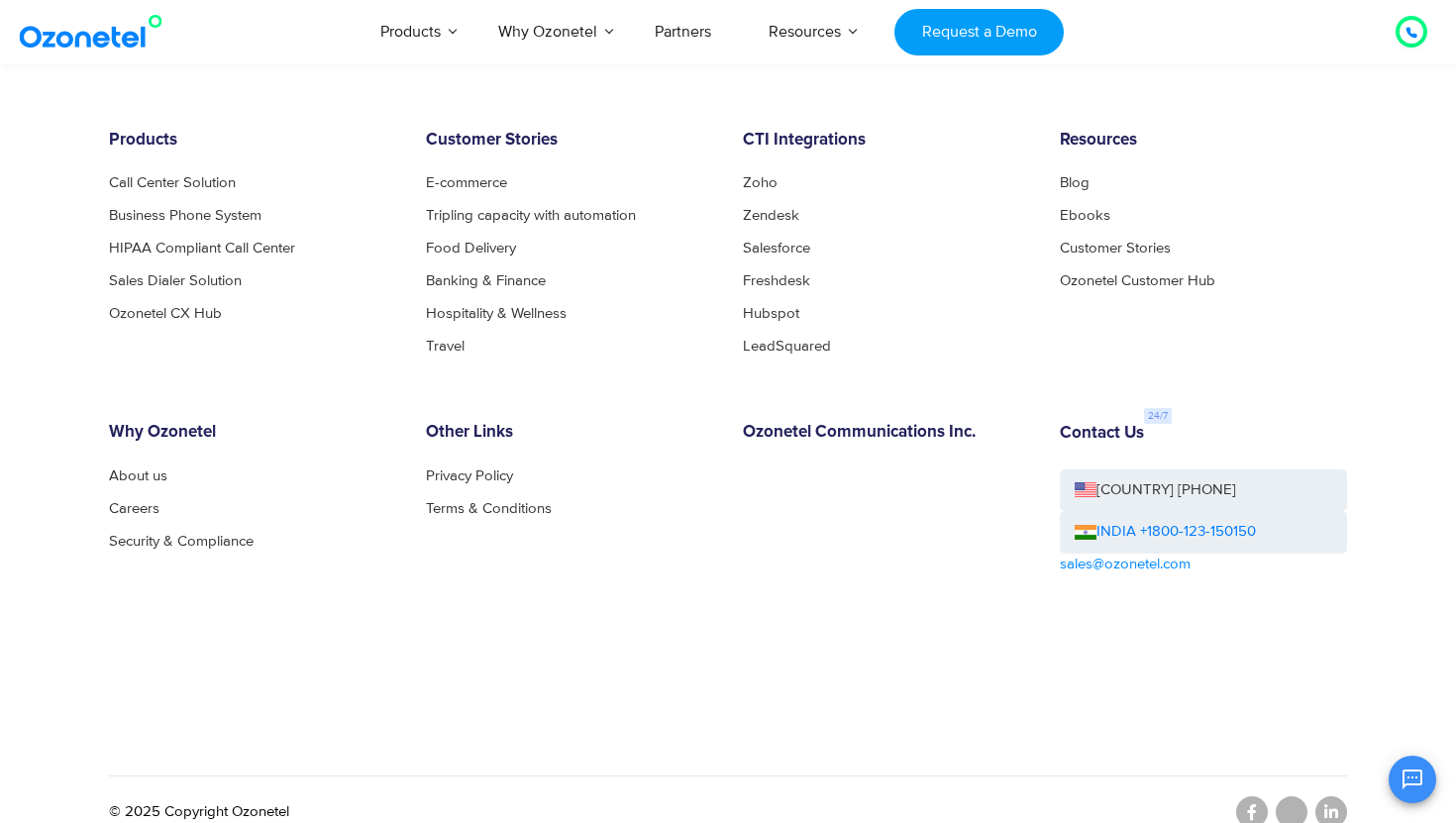 click on "Products
Call Center Solution
Business Phone System
HIPAA Compliant Call Center
Sales Dialer Solution
Ozonetel CX Hub
Customer Stories
E-commerce
Tripling capacity with automation
Food Delivery
Banking & Finance
Hospitality & Wellness
Travel
CTI Integrations
Zoho
Zendesk
Salesforce
Freshdesk
Hubspot
LeadSquared
Resources
Blog
Ebooks
Customer Stories
Ozonetel Customer Hub
Why Ozonetel
About us
Careers
Security & Compliance
Other Links
Privacy Policy
Terms & Conditions
Ozonetel Communications Inc.
Contact Us
[COUNTRY] [PHONE]
[COUNTRY] [PHONE]
[EMAIL]
© 2025 Copyright Ozonetel" at bounding box center [728, 440] 